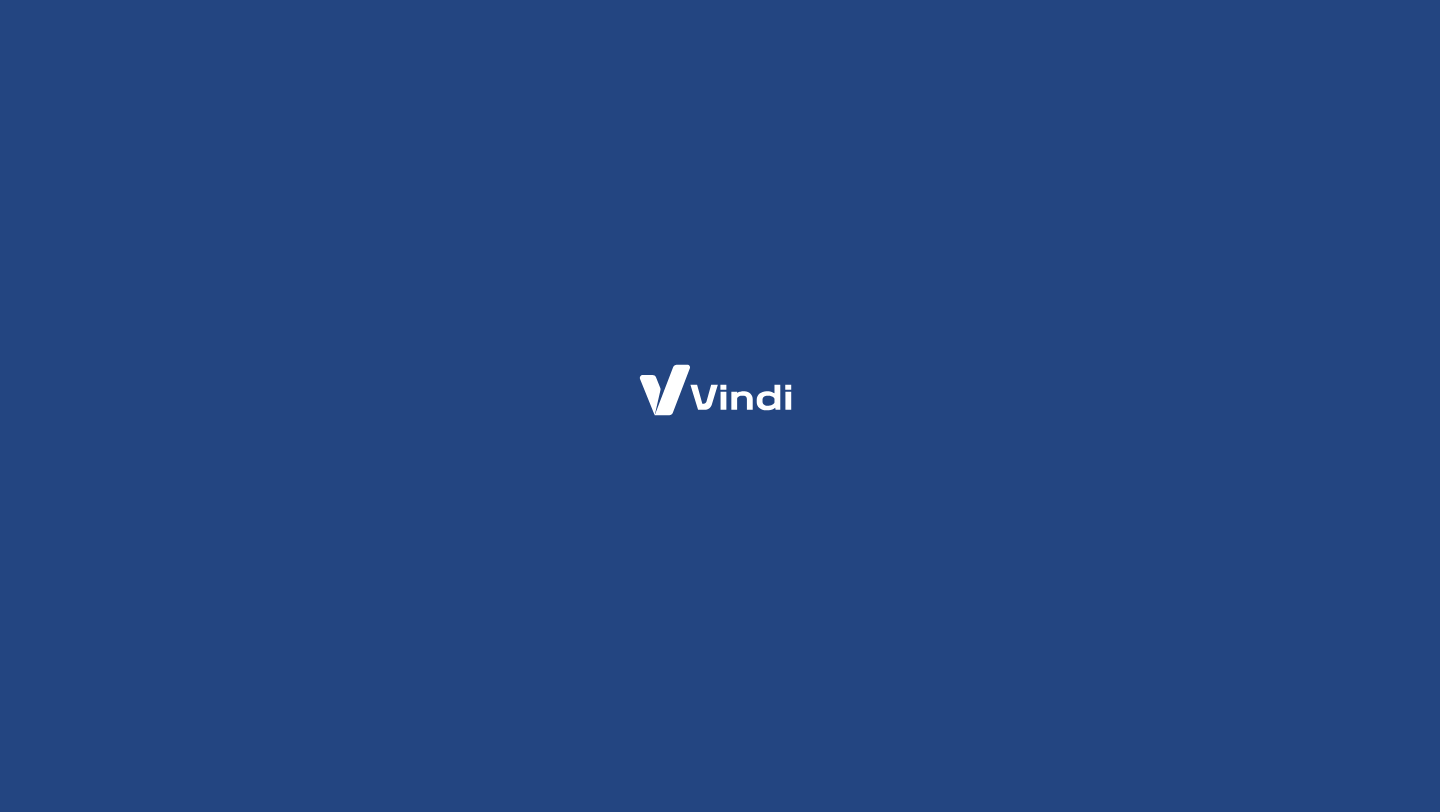 scroll, scrollTop: 0, scrollLeft: 0, axis: both 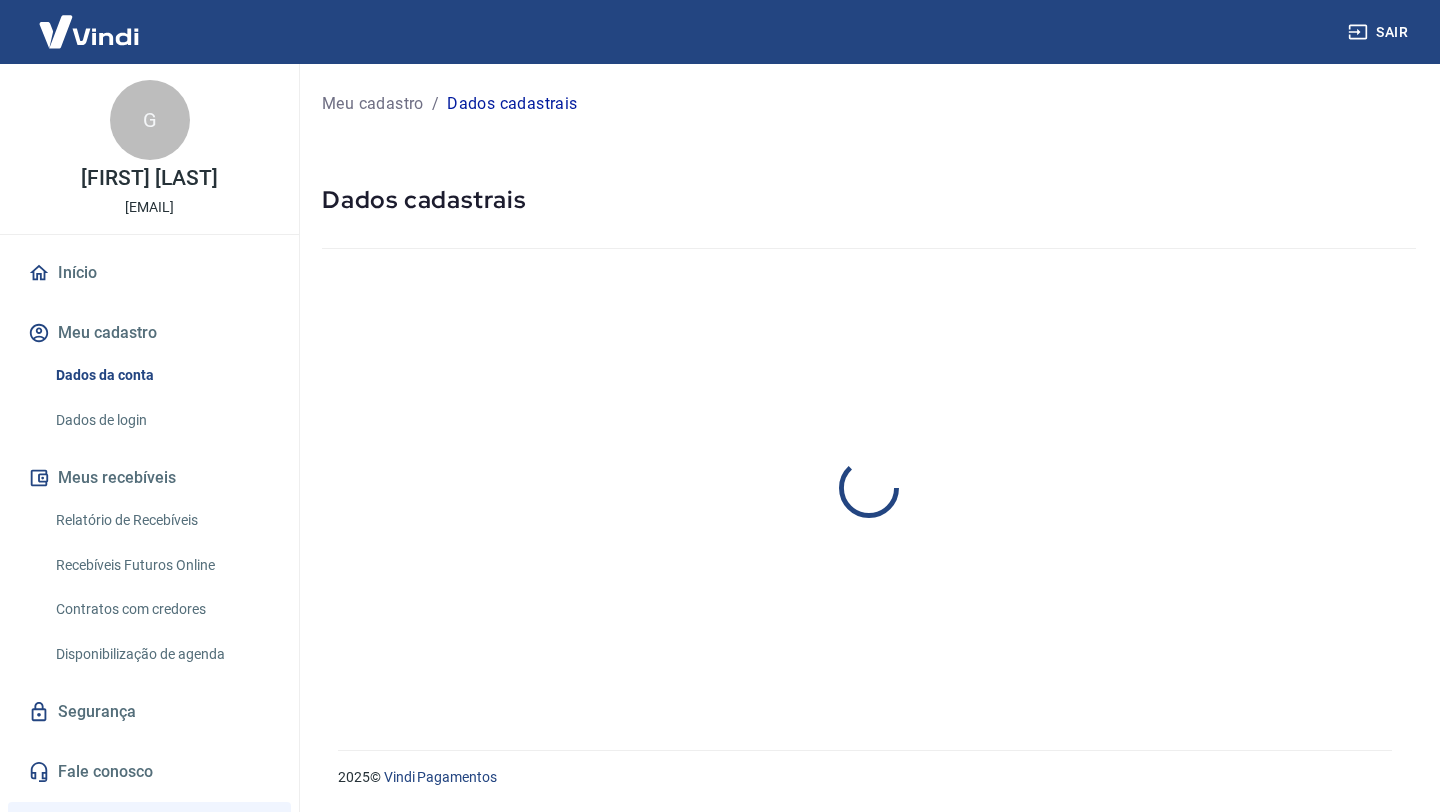 select on "SP" 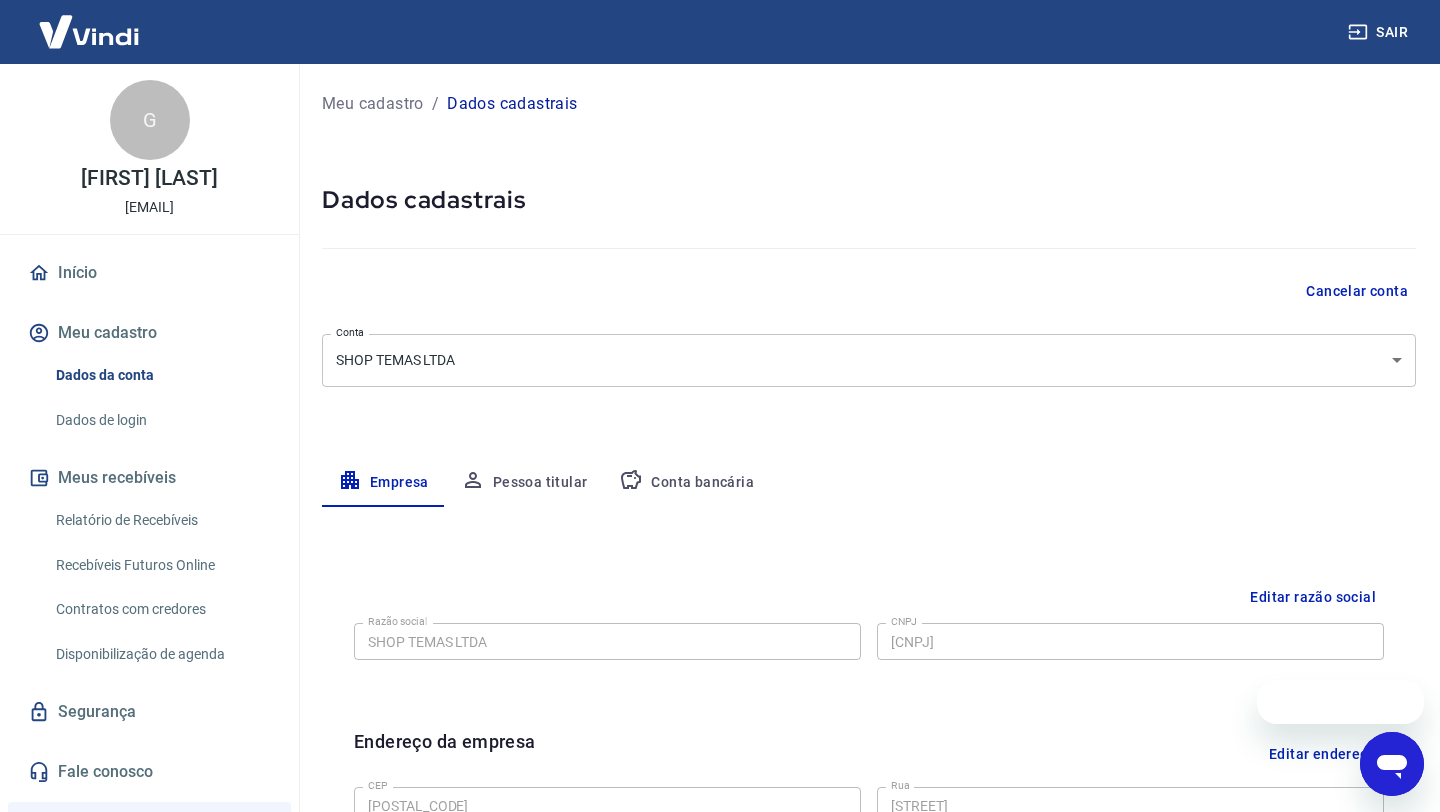 scroll, scrollTop: 0, scrollLeft: 0, axis: both 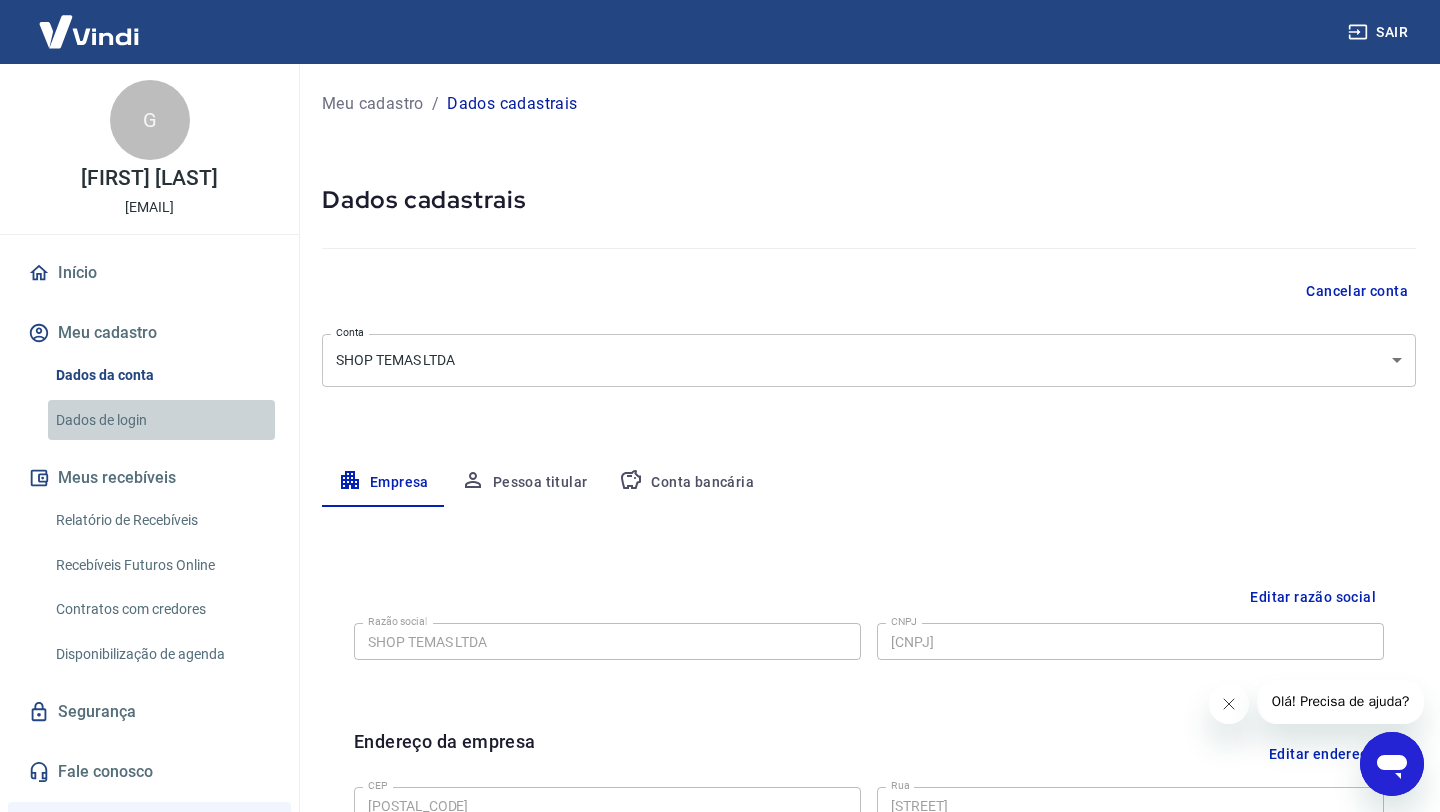 click on "Dados de login" at bounding box center [161, 420] 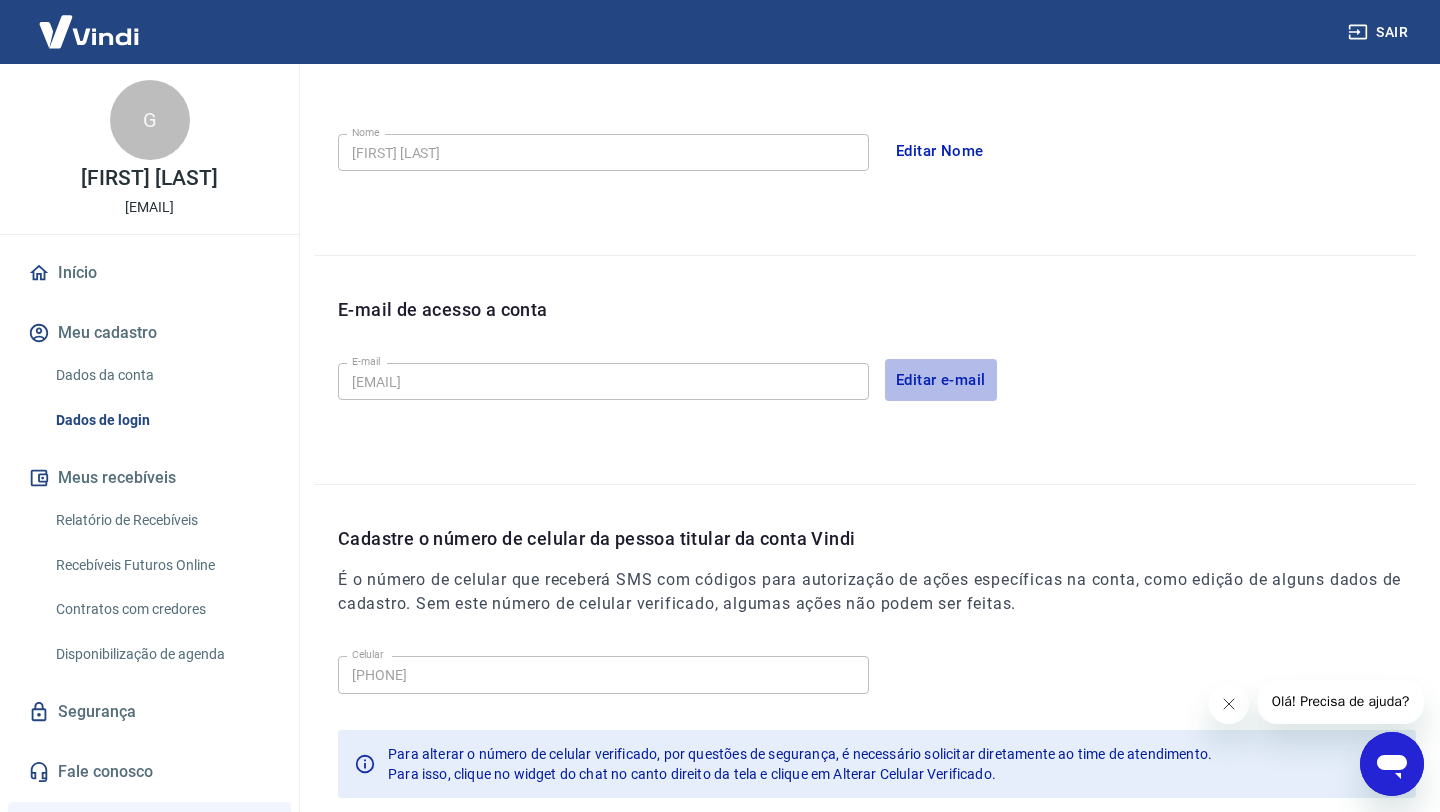 click on "Editar e-mail" at bounding box center [941, 380] 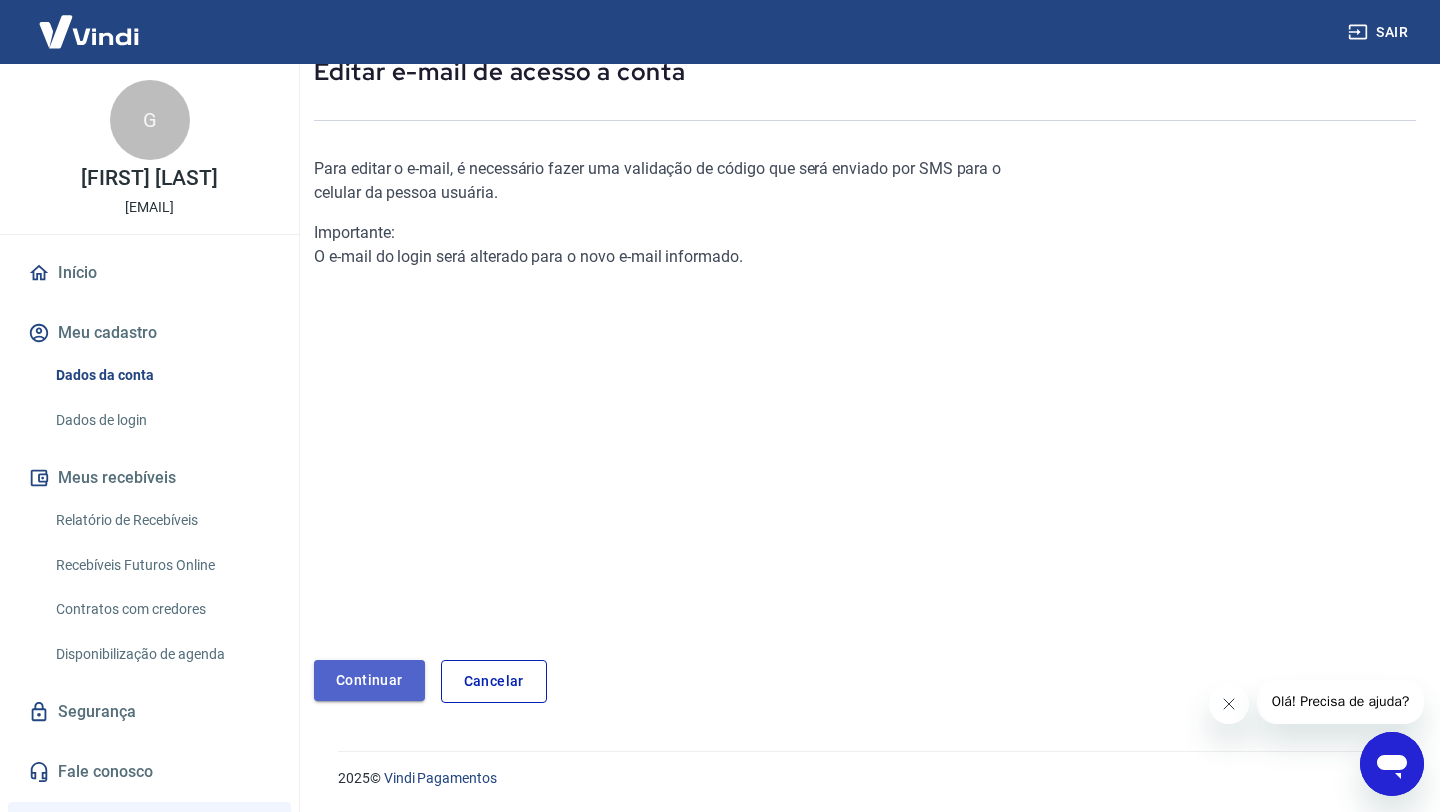 click on "Continuar" at bounding box center [369, 680] 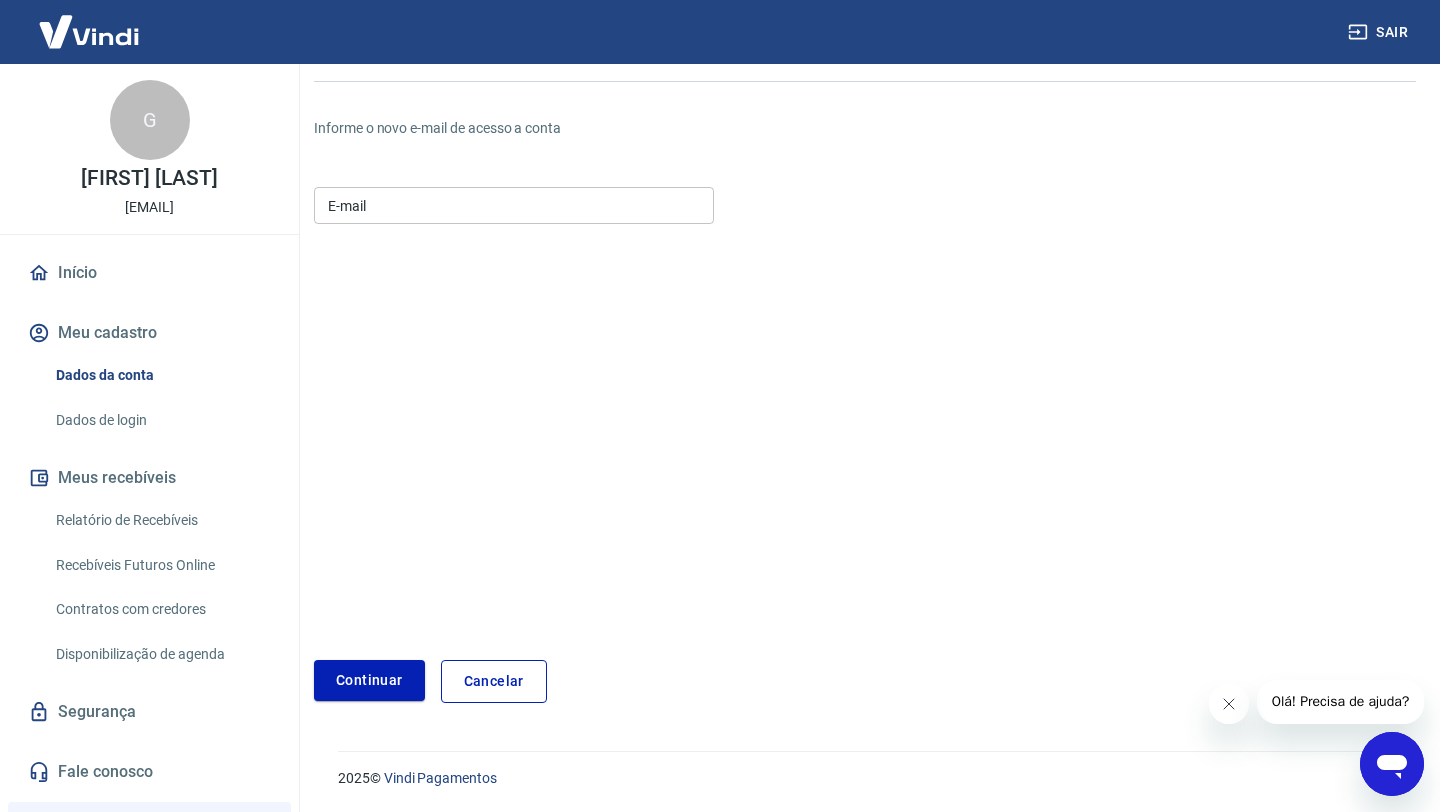 click on "E-mail" at bounding box center (514, 205) 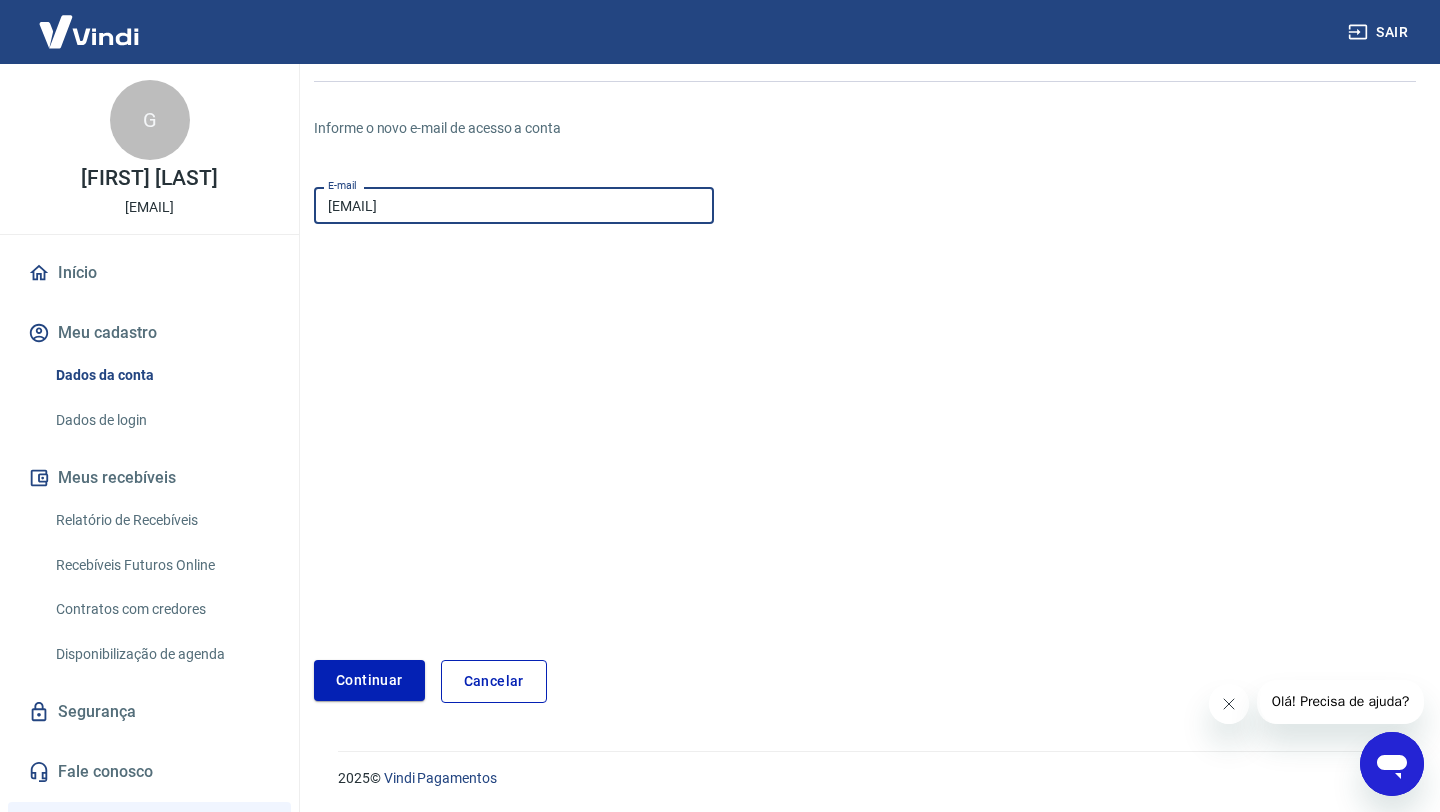 type on "[EMAIL]" 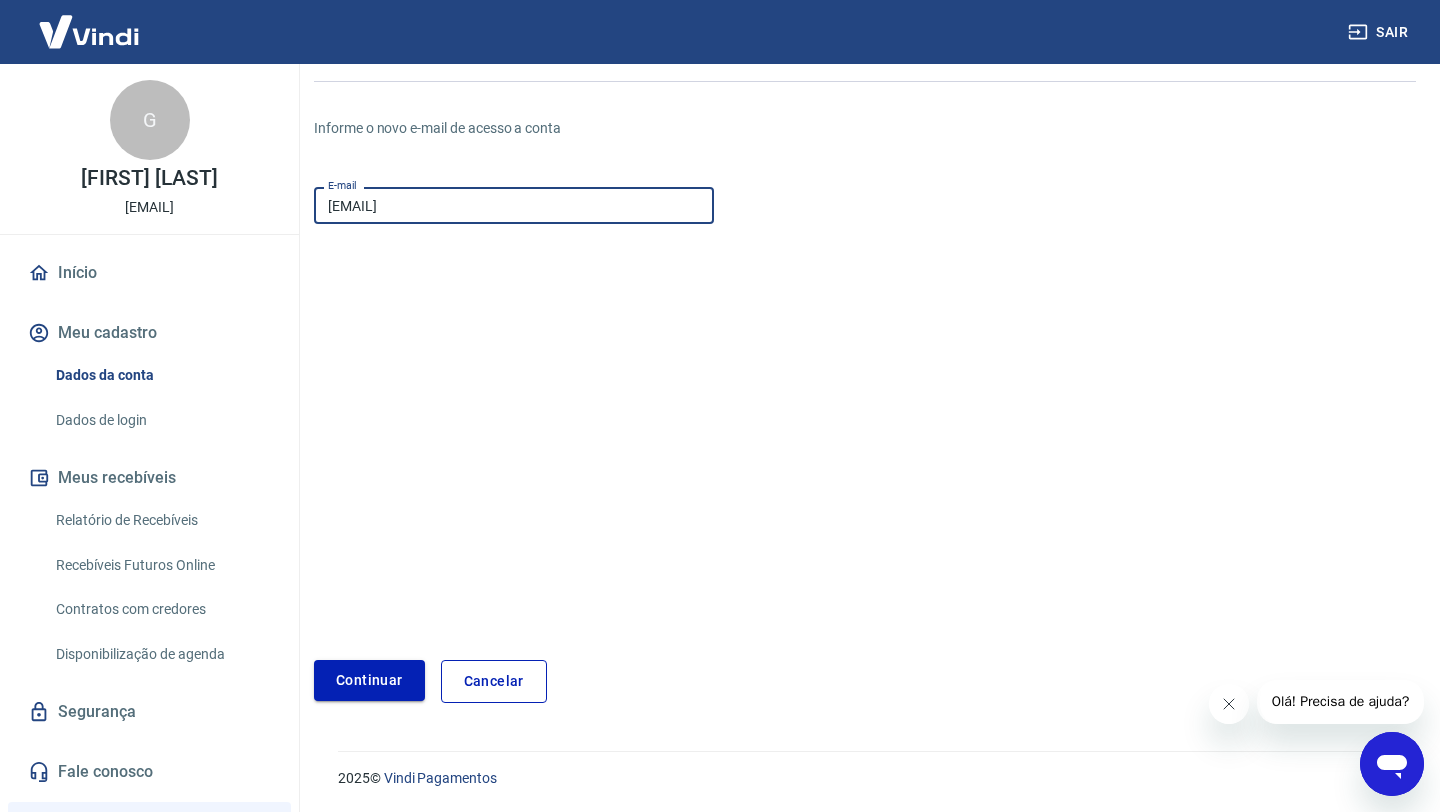 click on "Continuar" at bounding box center (369, 680) 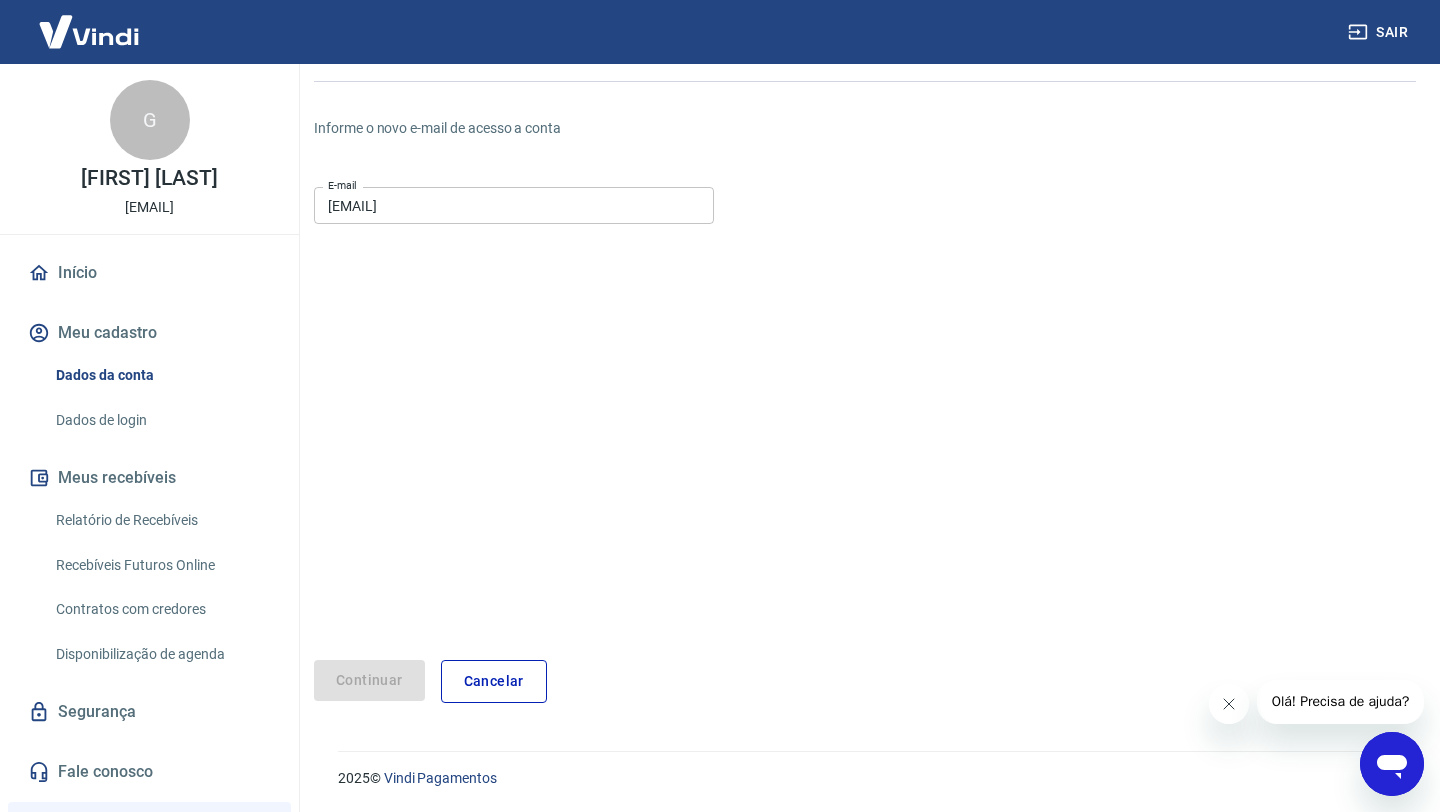 scroll, scrollTop: 94, scrollLeft: 0, axis: vertical 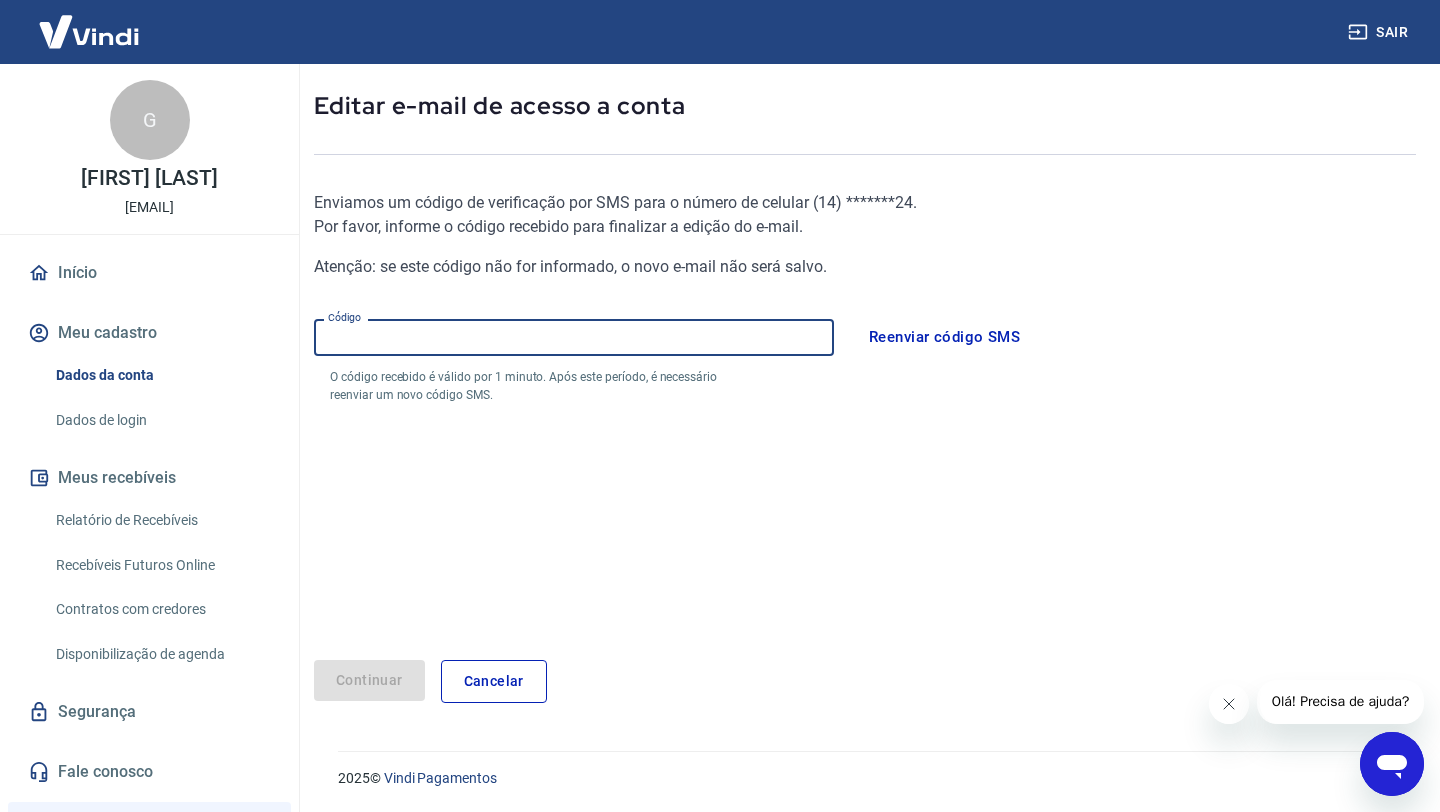 click on "Código" at bounding box center [574, 337] 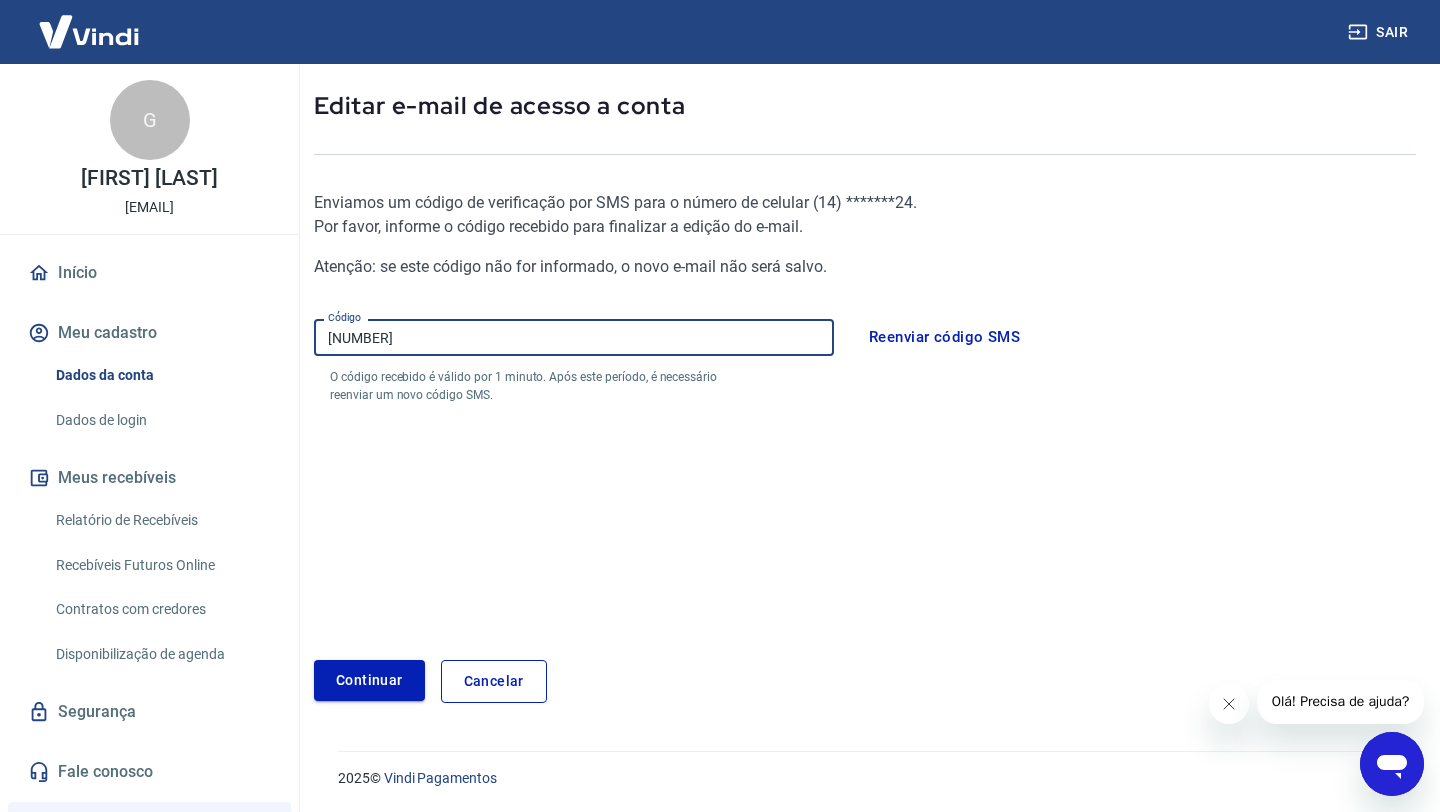 type on "[NUMBER]" 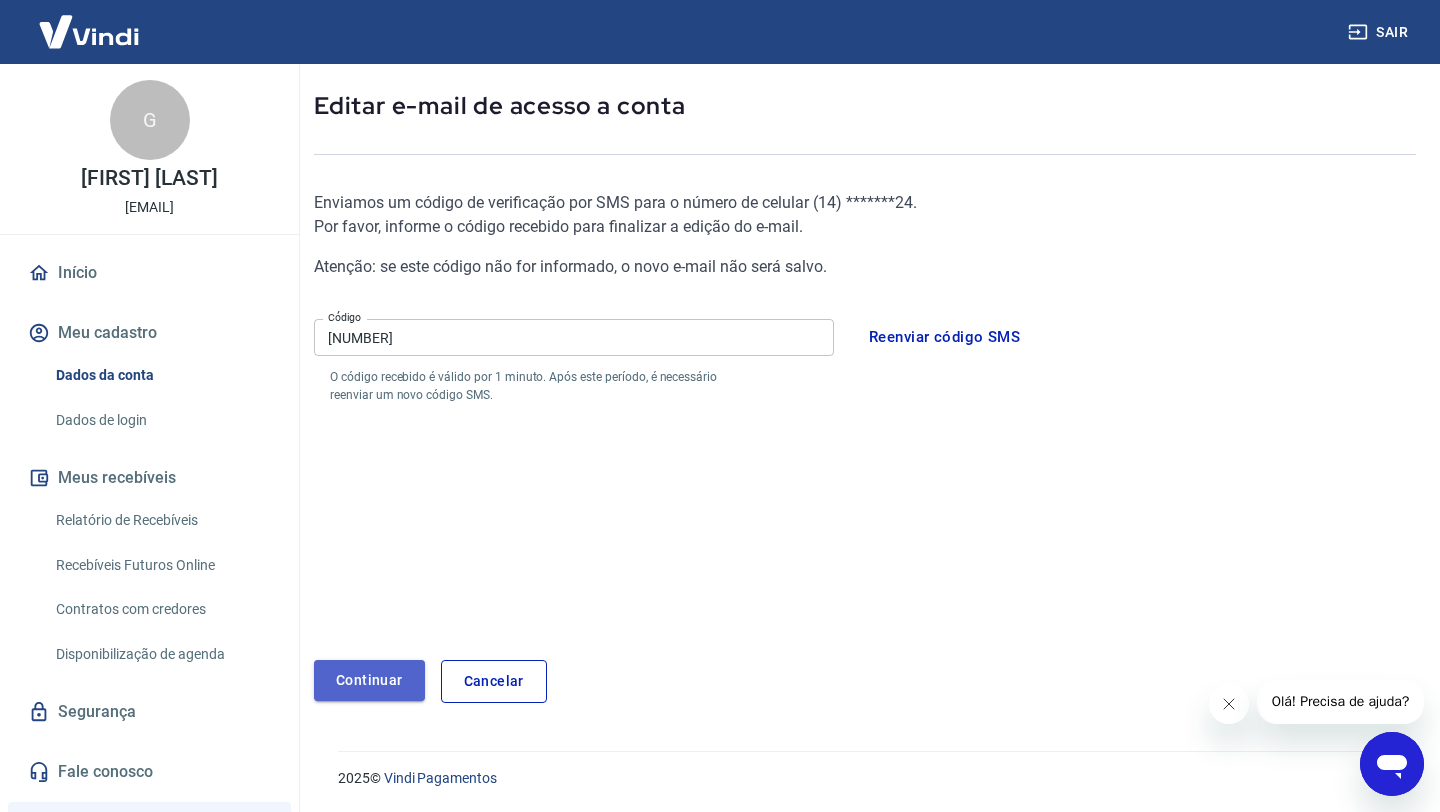 click on "Continuar" at bounding box center [369, 680] 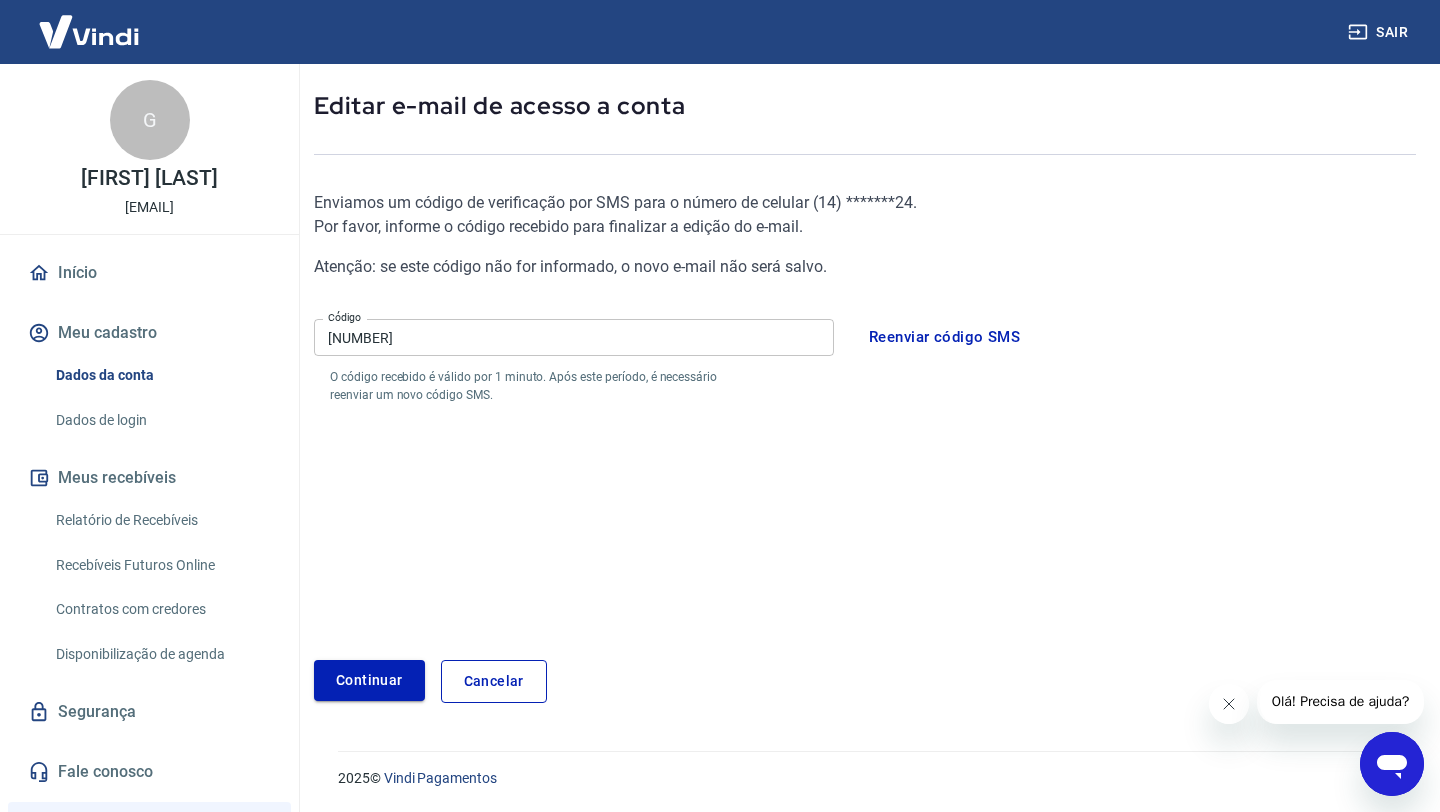 scroll, scrollTop: 128, scrollLeft: 0, axis: vertical 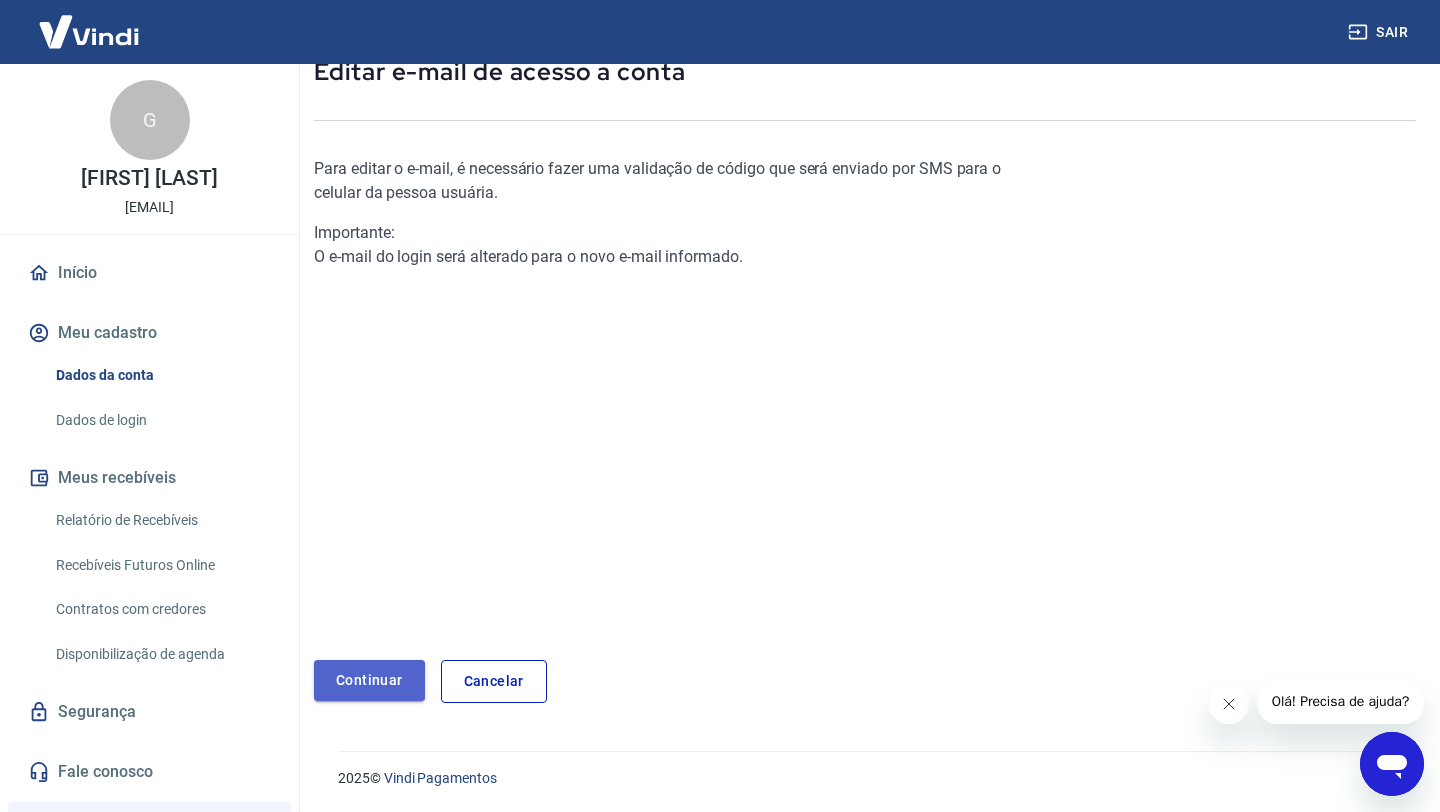 click on "Continuar" at bounding box center [369, 680] 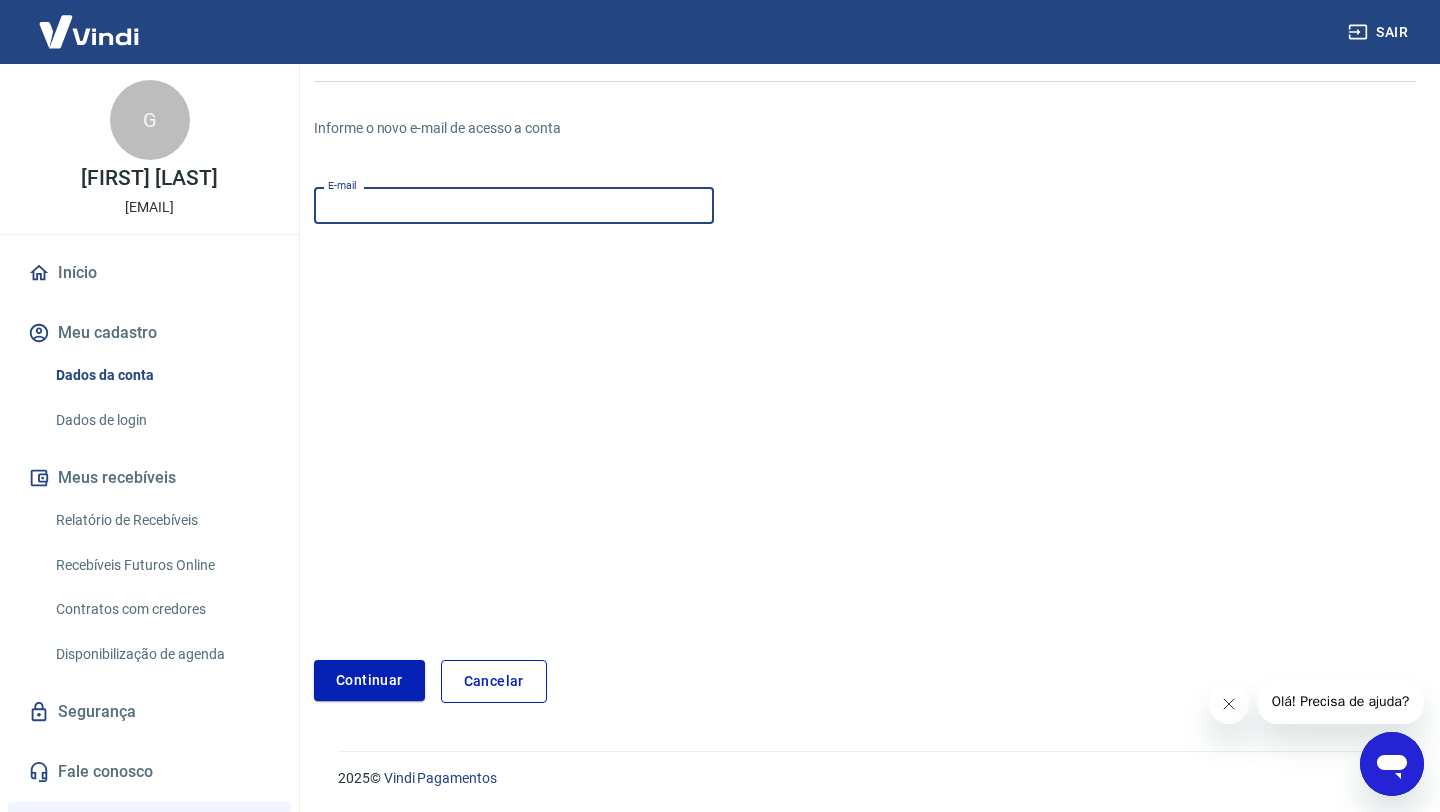 click on "E-mail" at bounding box center (514, 205) 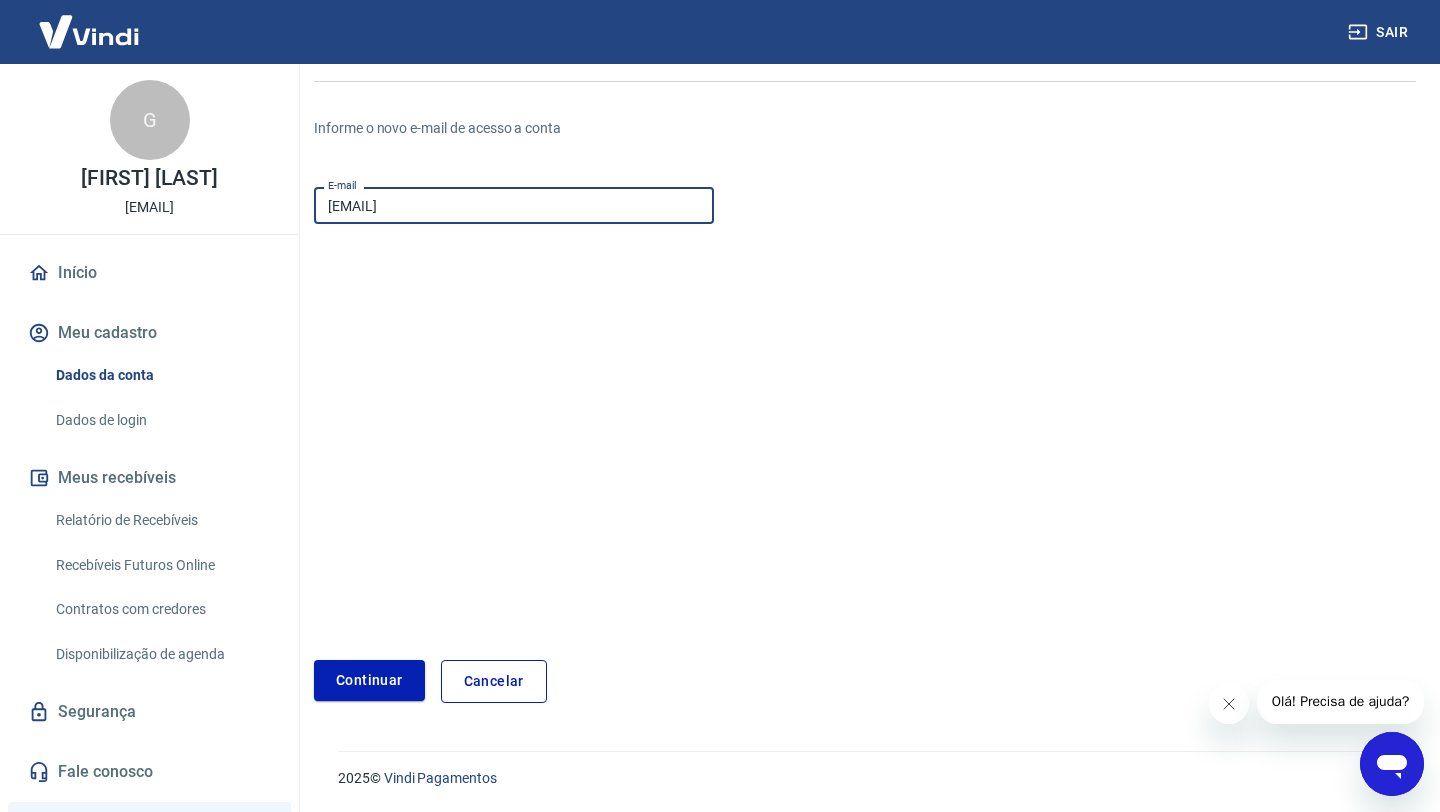 type on "[EMAIL]" 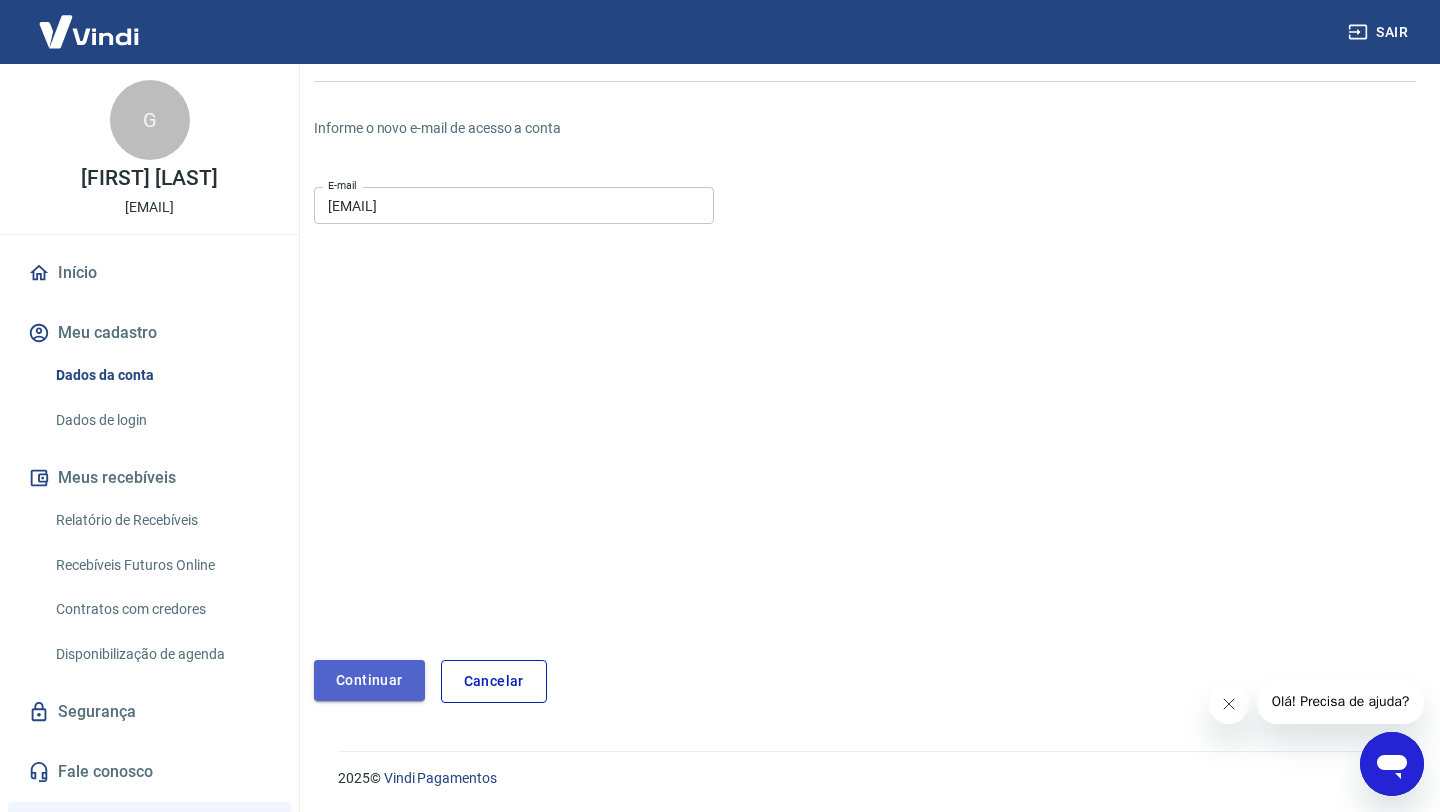 click on "Continuar" at bounding box center [369, 680] 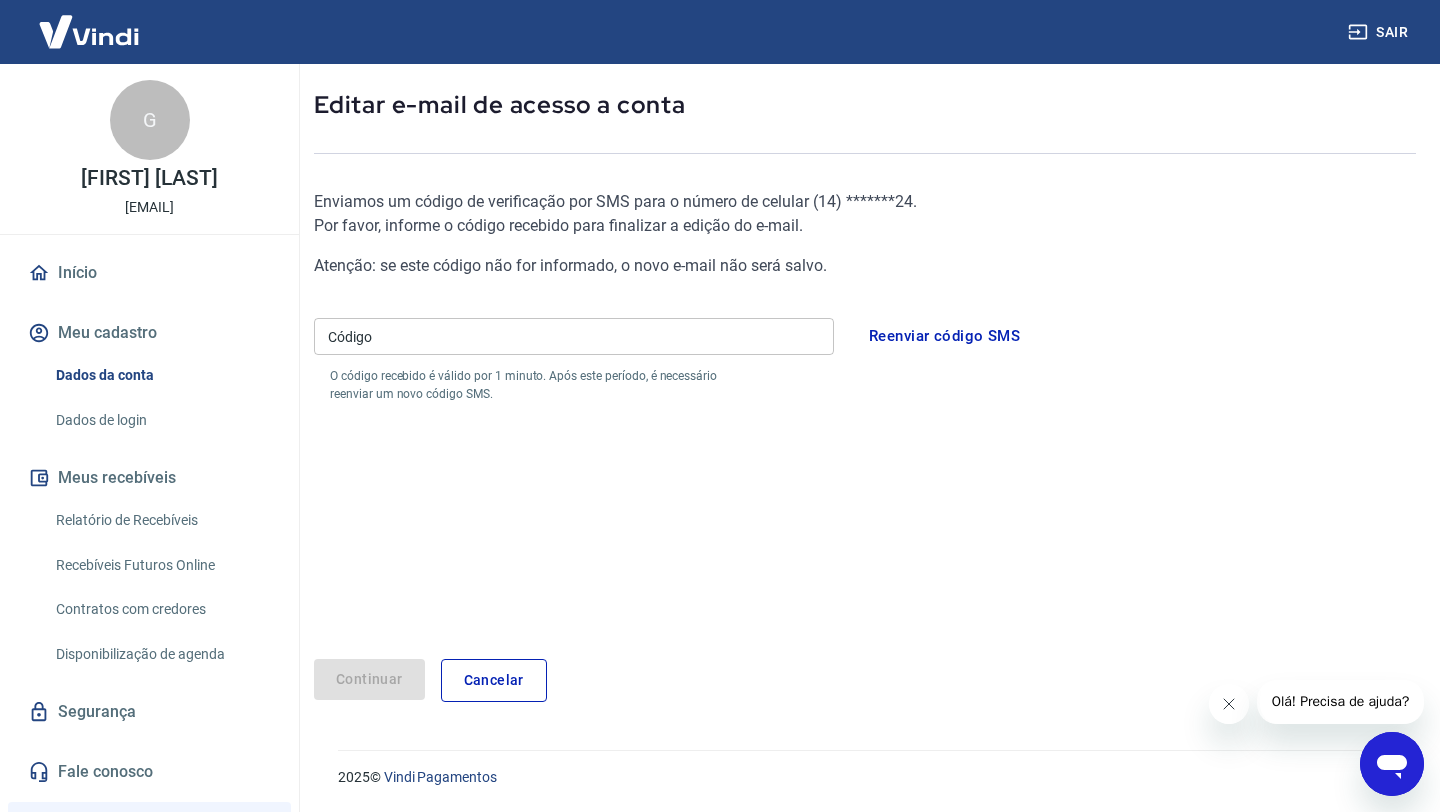 scroll, scrollTop: 94, scrollLeft: 0, axis: vertical 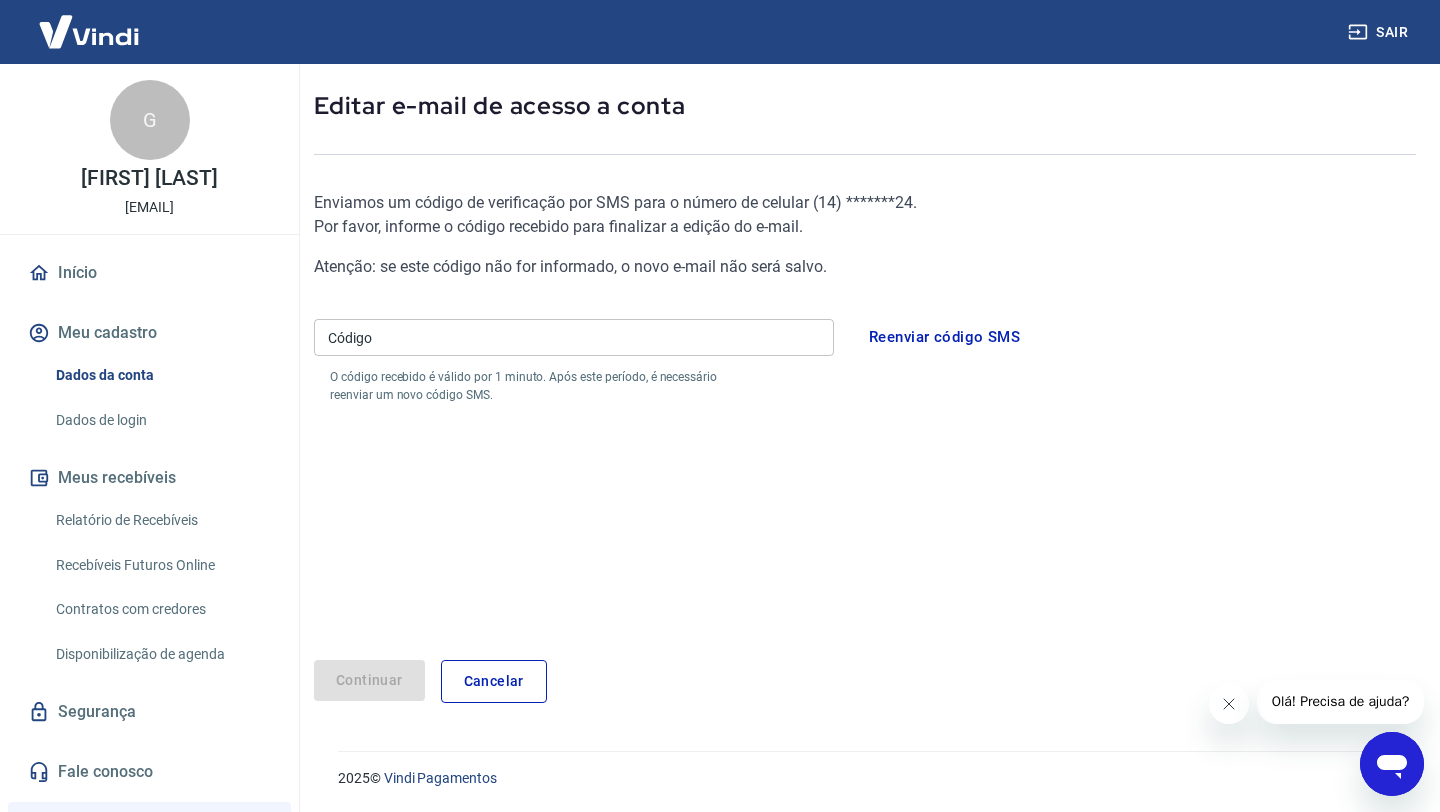 click on "Código" at bounding box center (574, 337) 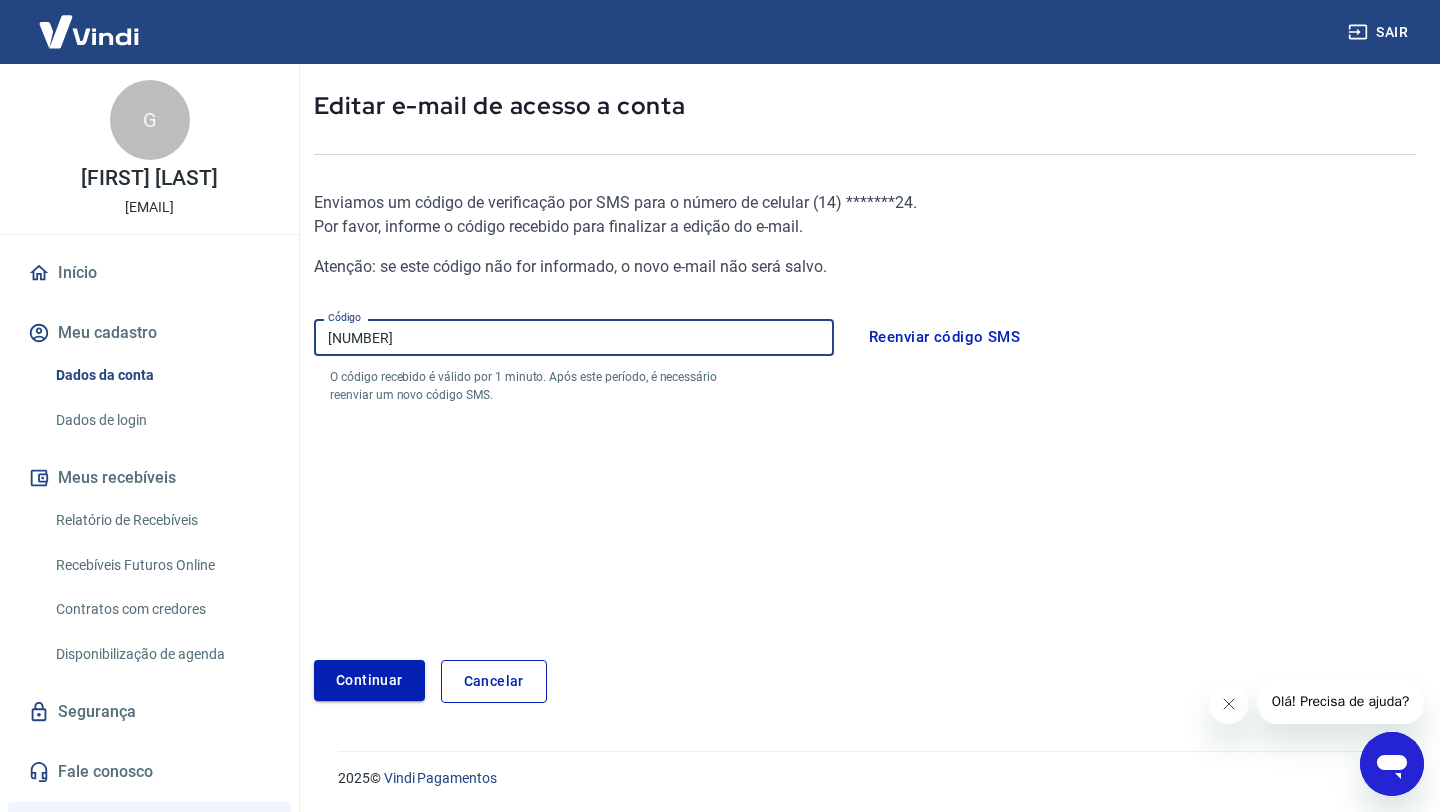 type on "[NUMBER]" 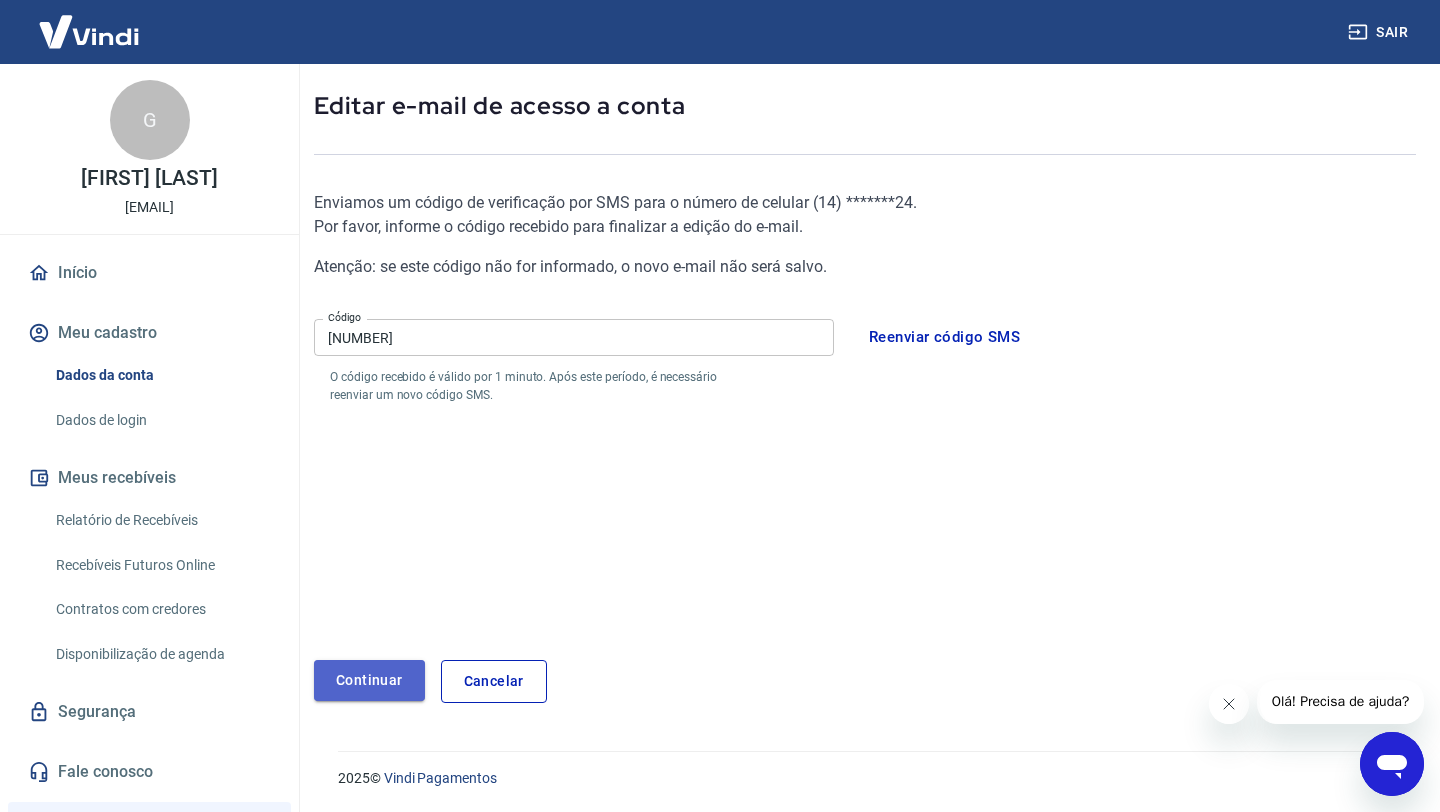 click on "Continuar" at bounding box center [369, 680] 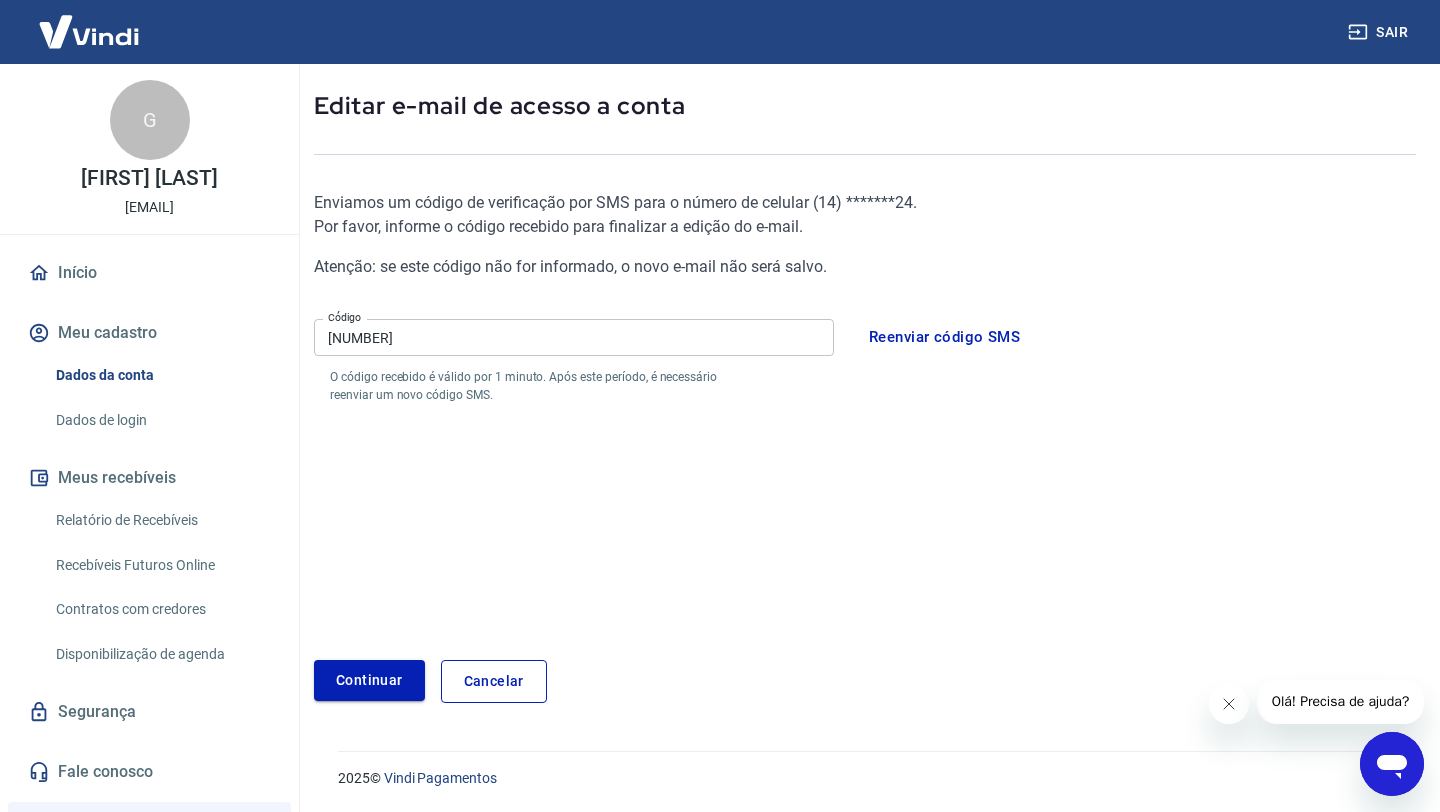 scroll, scrollTop: 128, scrollLeft: 0, axis: vertical 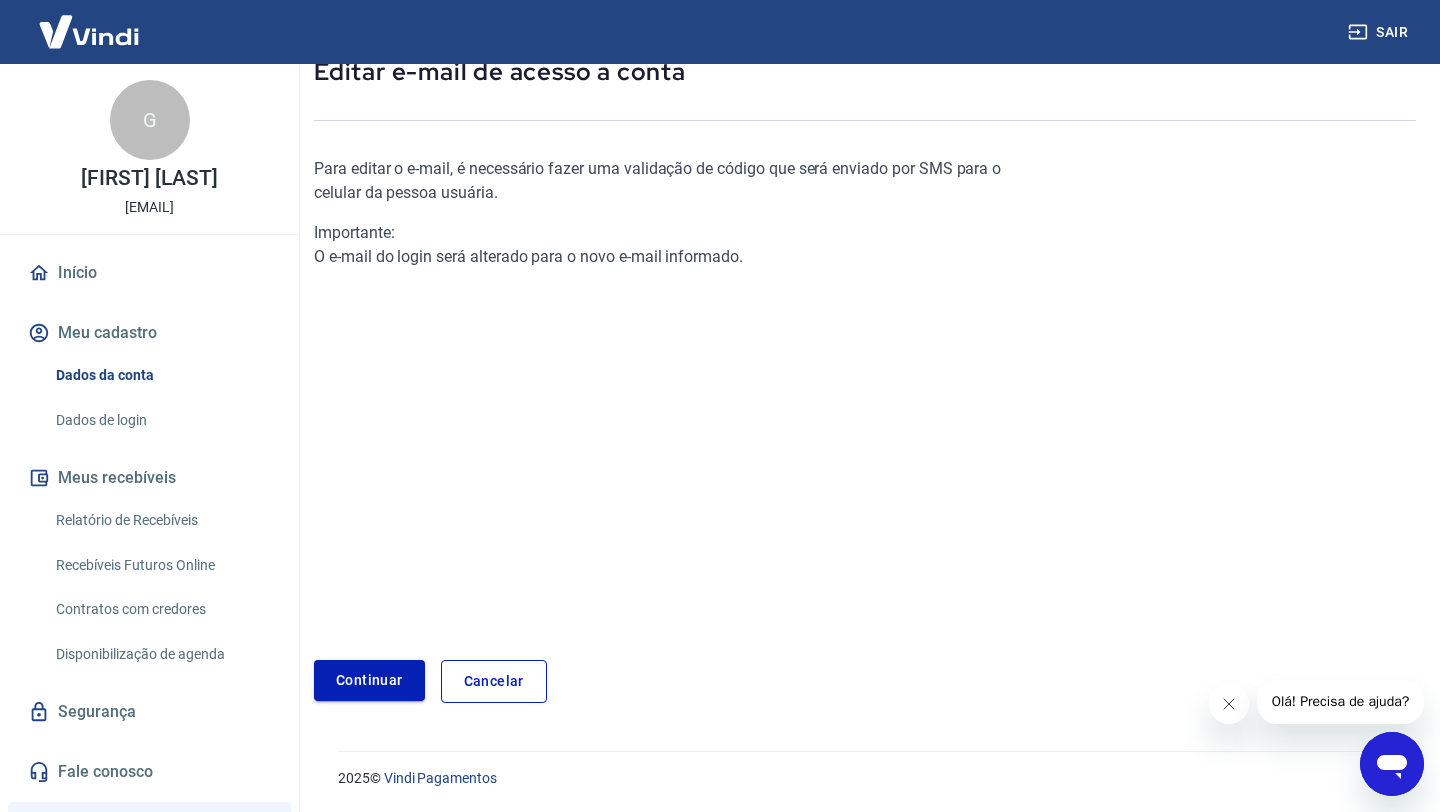 click on "Continuar" at bounding box center [369, 680] 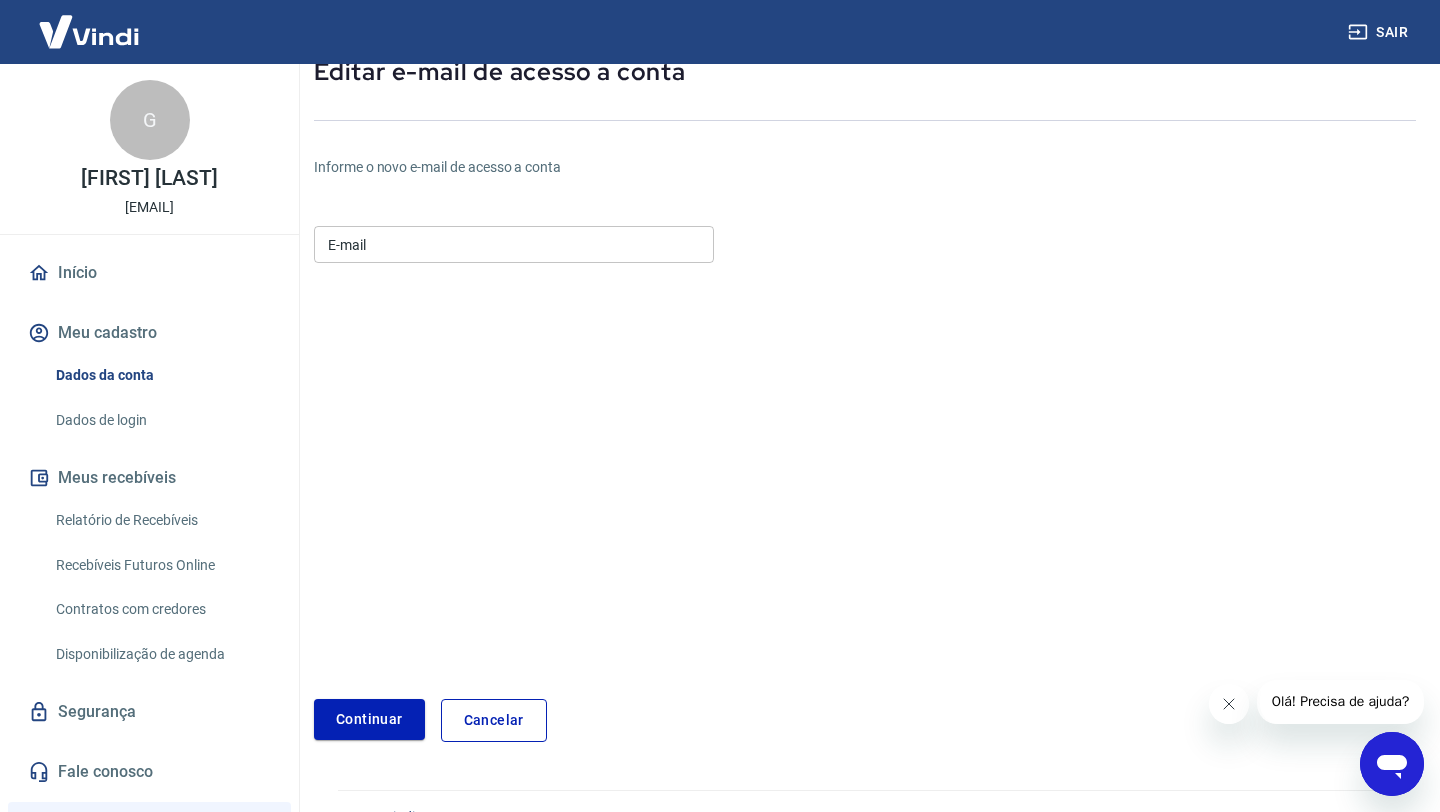 scroll, scrollTop: 167, scrollLeft: 0, axis: vertical 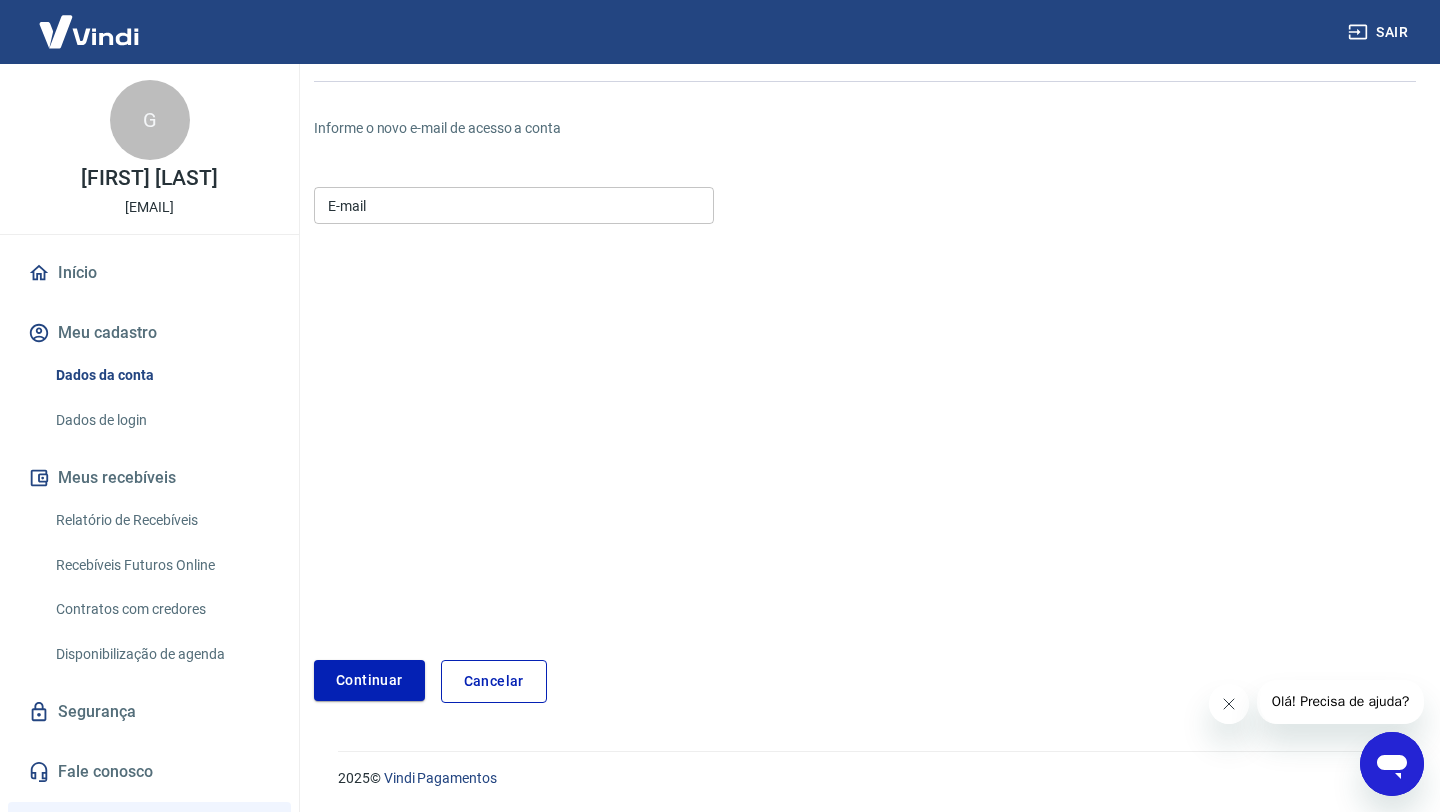 click on "E-mail" at bounding box center [514, 205] 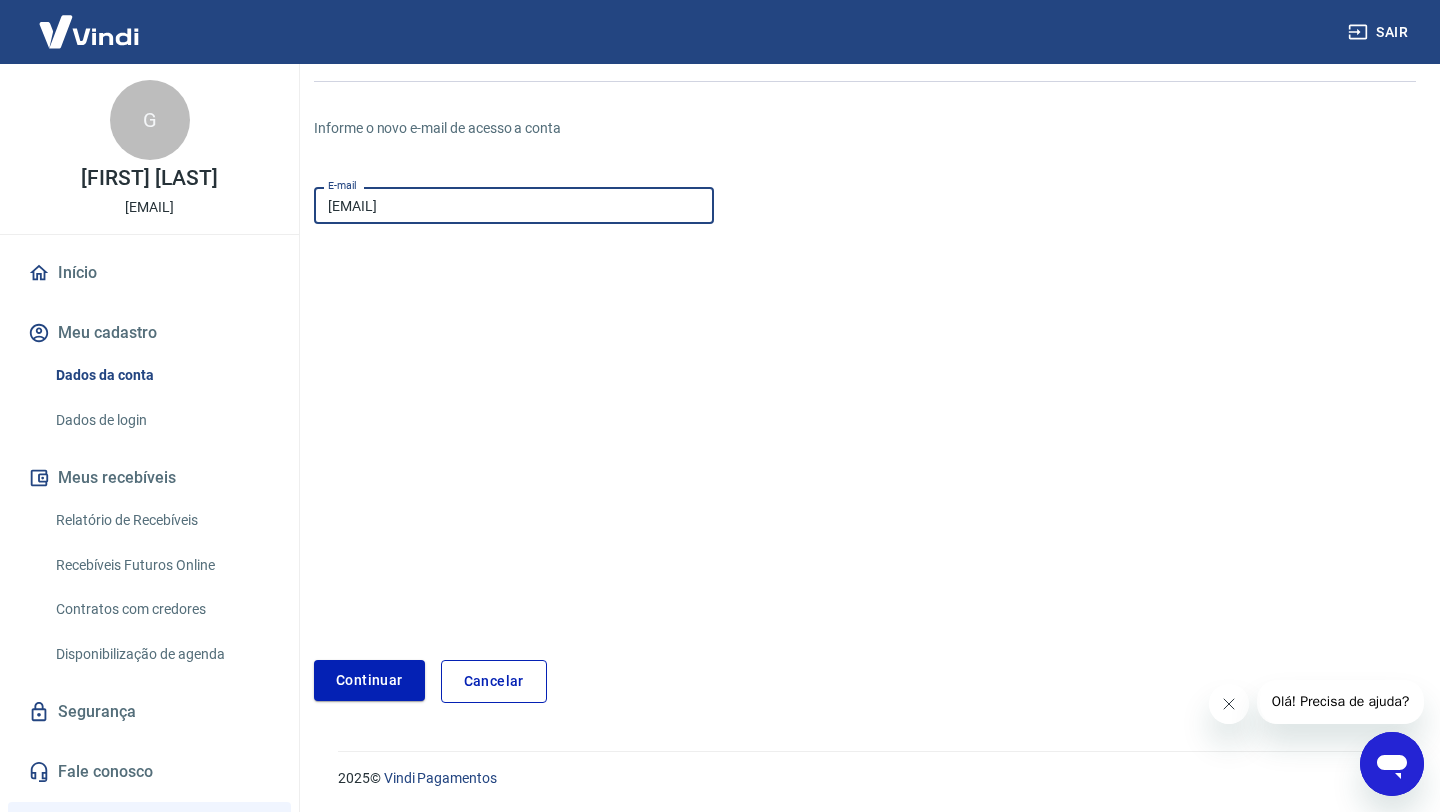 type on "[EMAIL]" 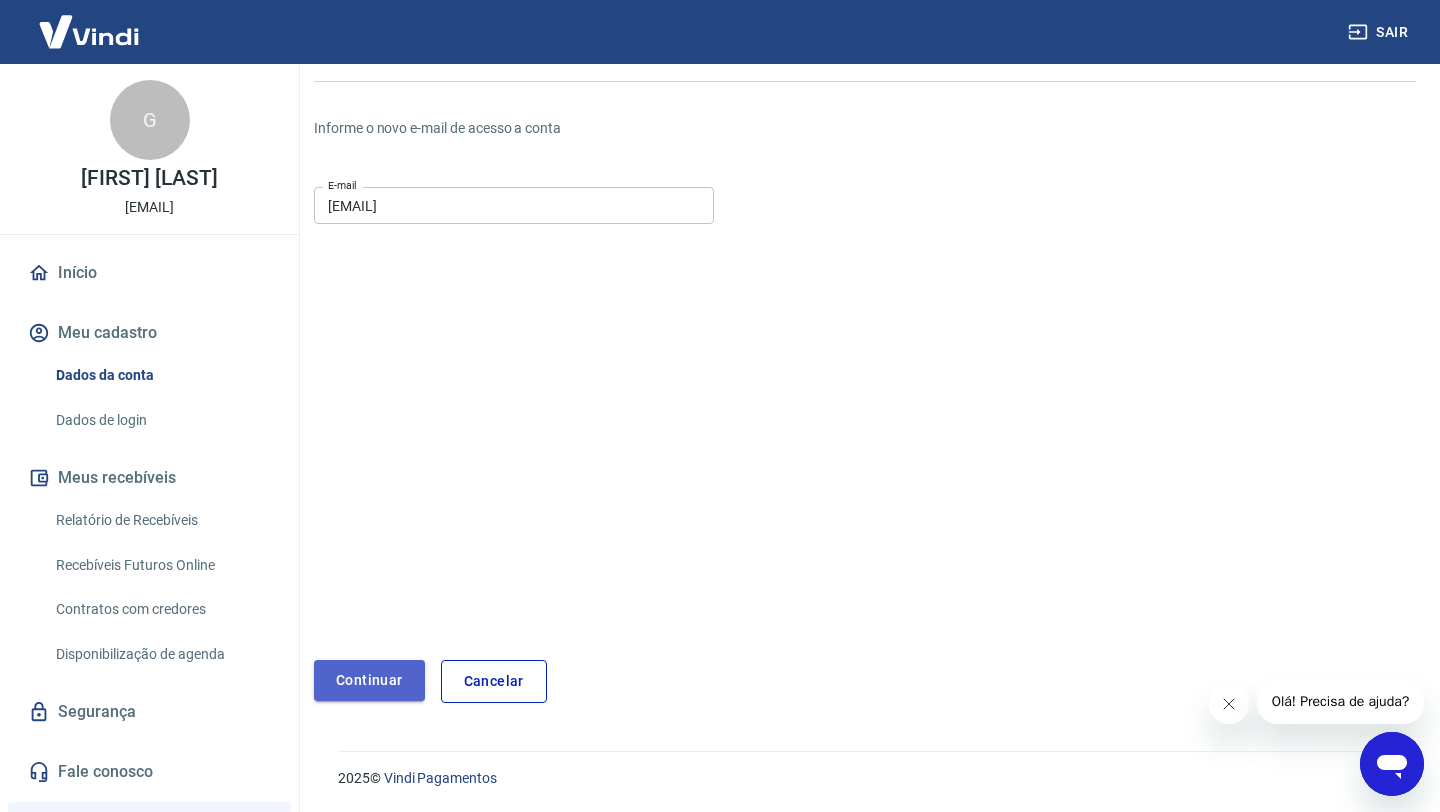 click on "Continuar" at bounding box center (369, 680) 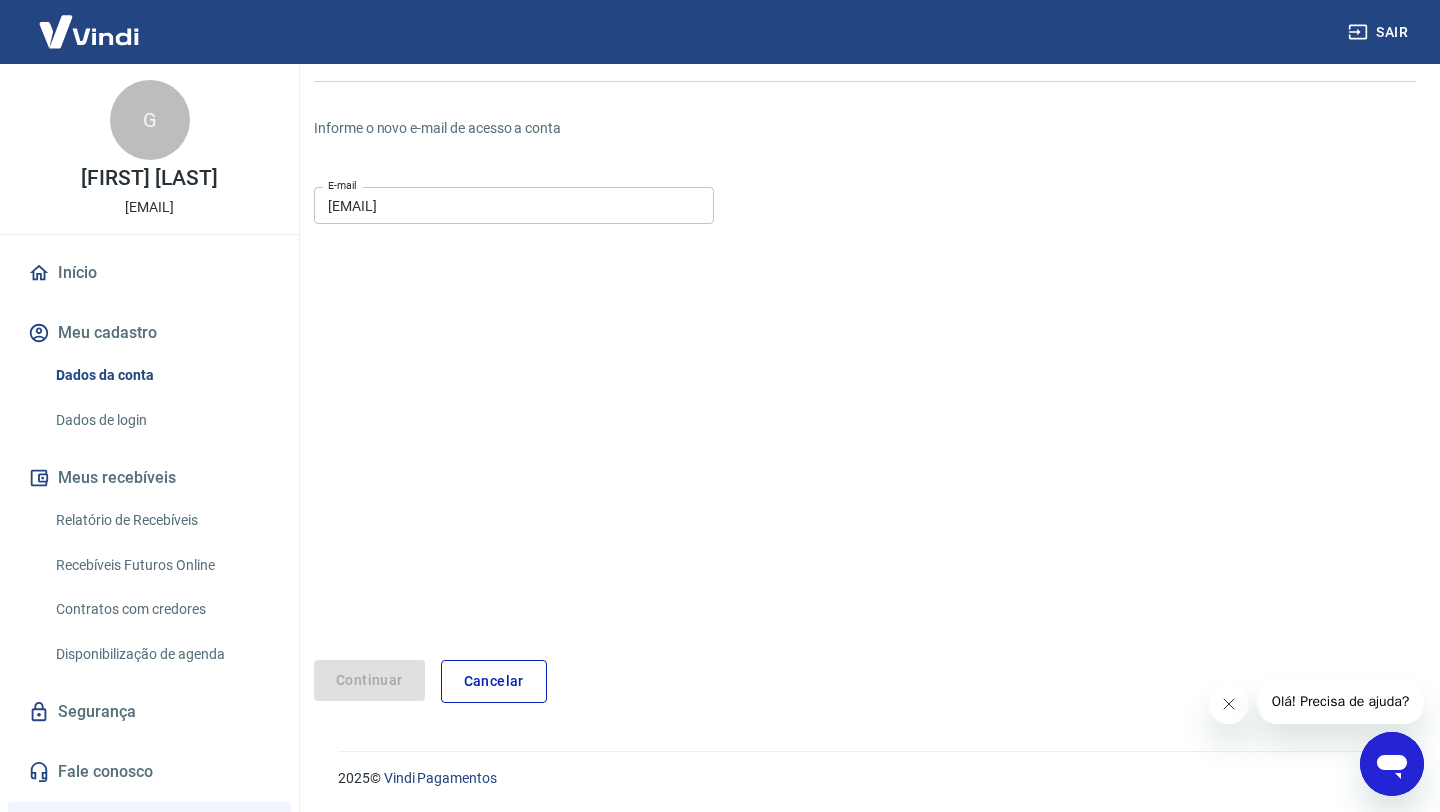 scroll, scrollTop: 94, scrollLeft: 0, axis: vertical 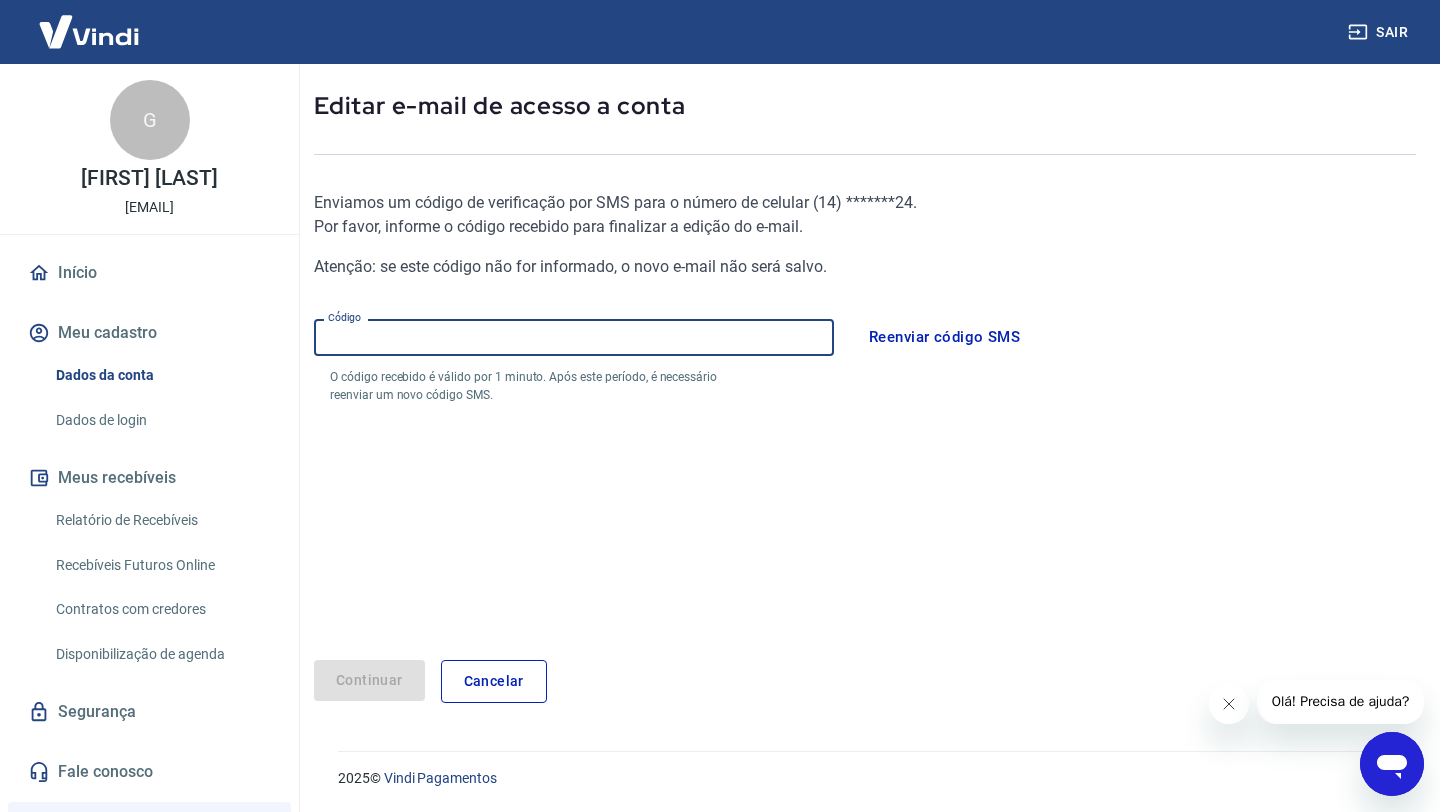 click on "Código" at bounding box center (574, 337) 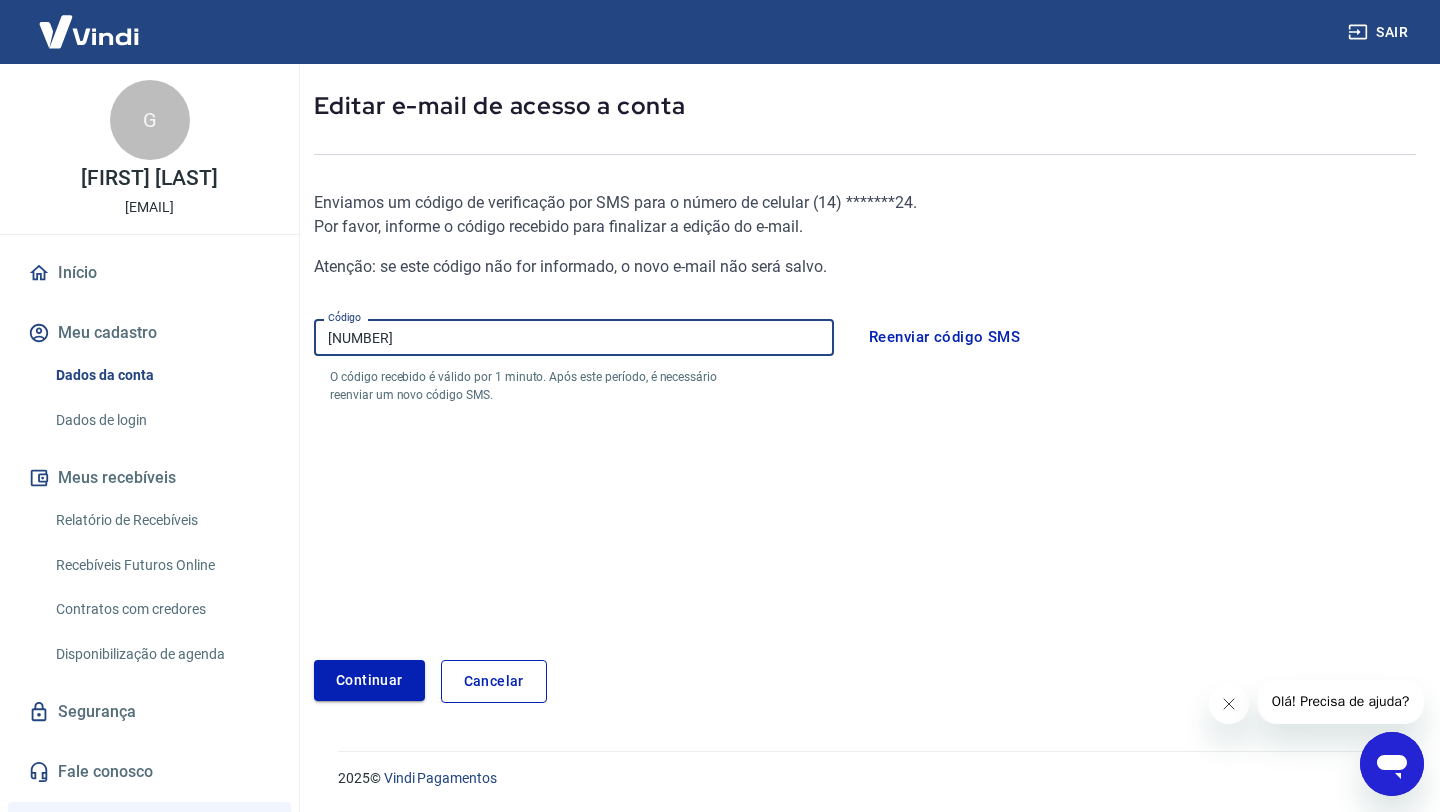 type on "[NUMBER]" 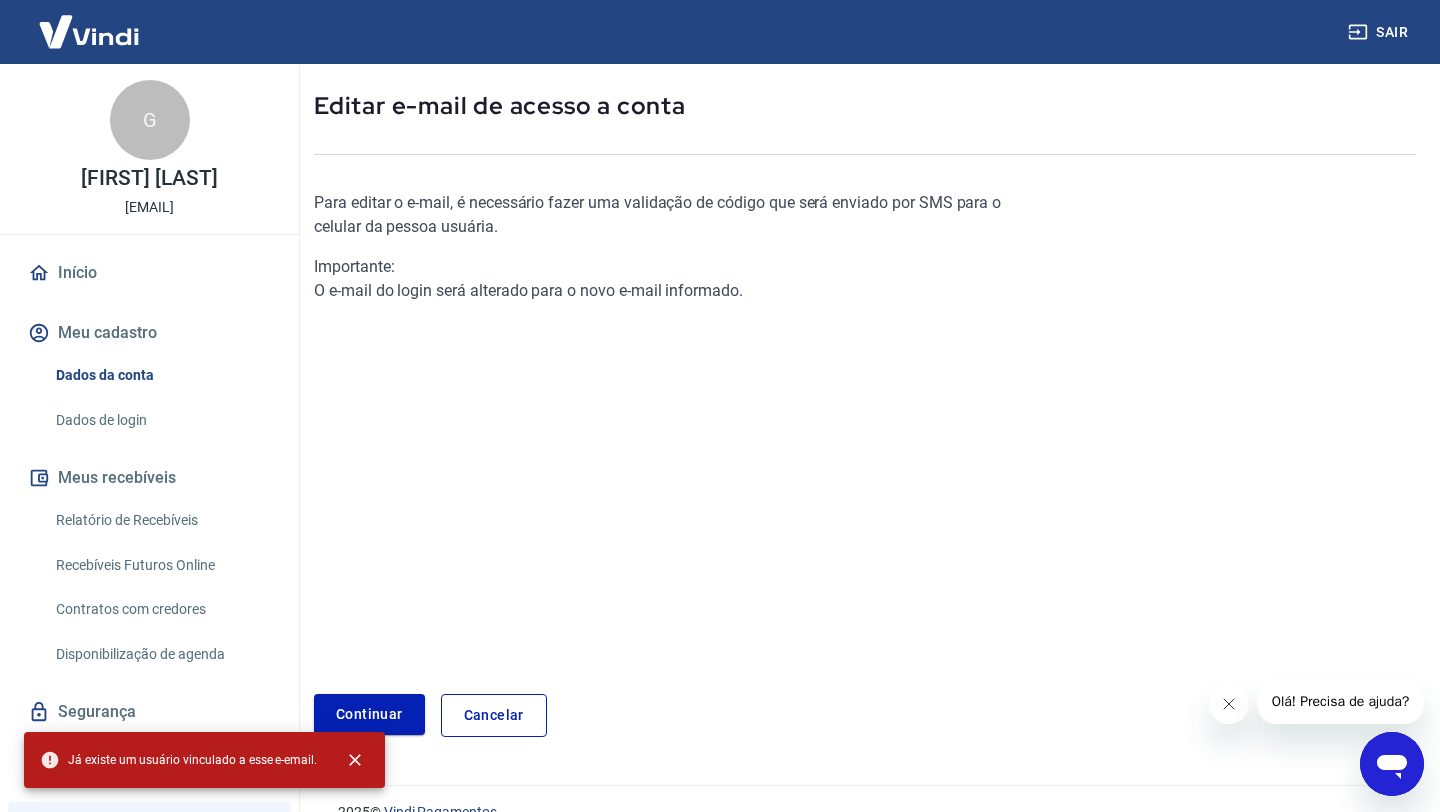 scroll, scrollTop: 128, scrollLeft: 0, axis: vertical 